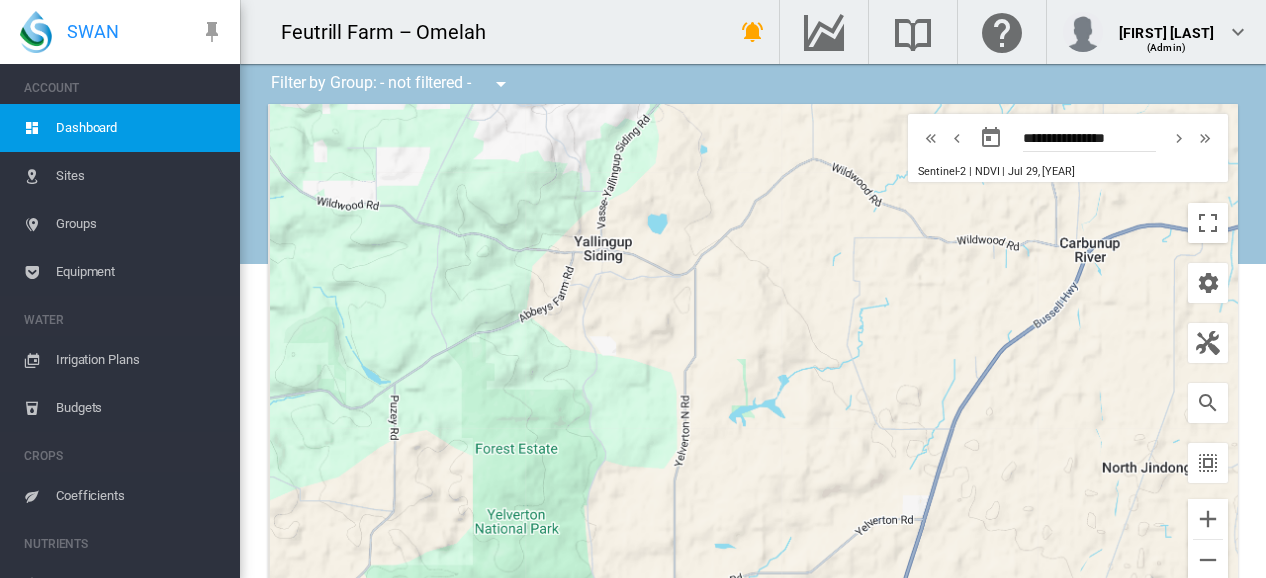 scroll, scrollTop: 0, scrollLeft: 0, axis: both 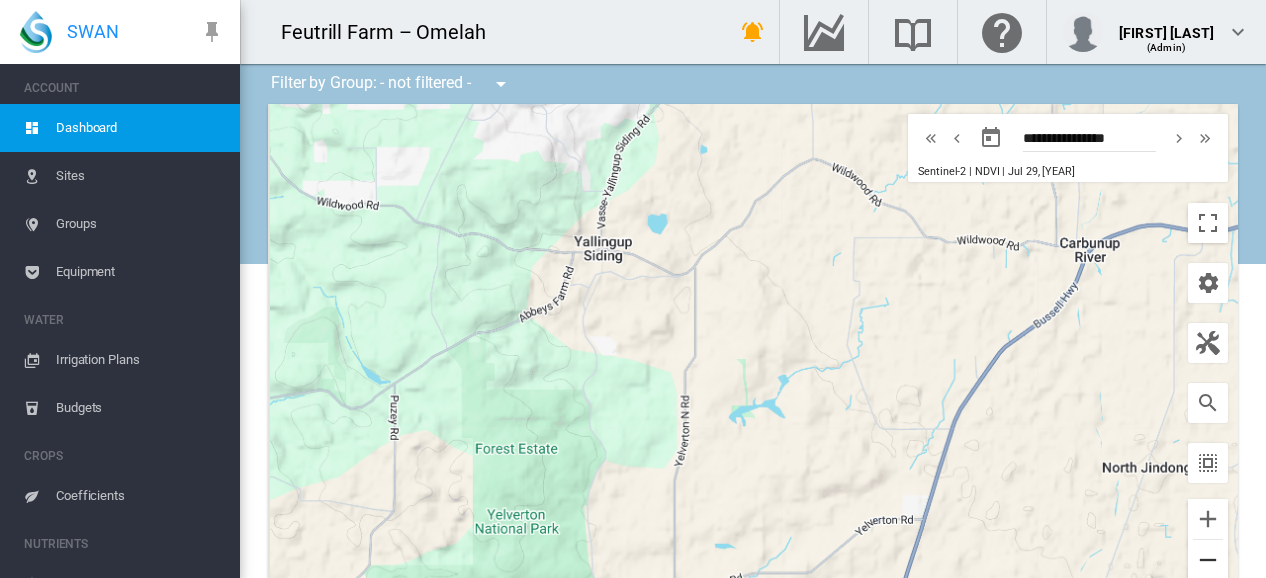 click at bounding box center [1208, 560] 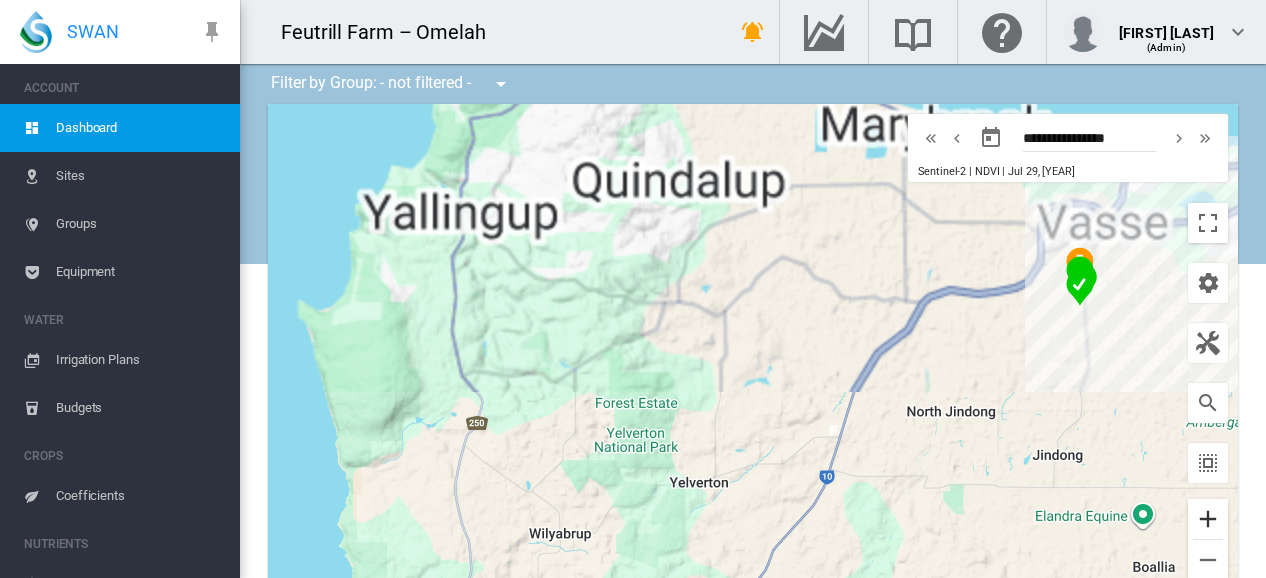 click at bounding box center (1208, 519) 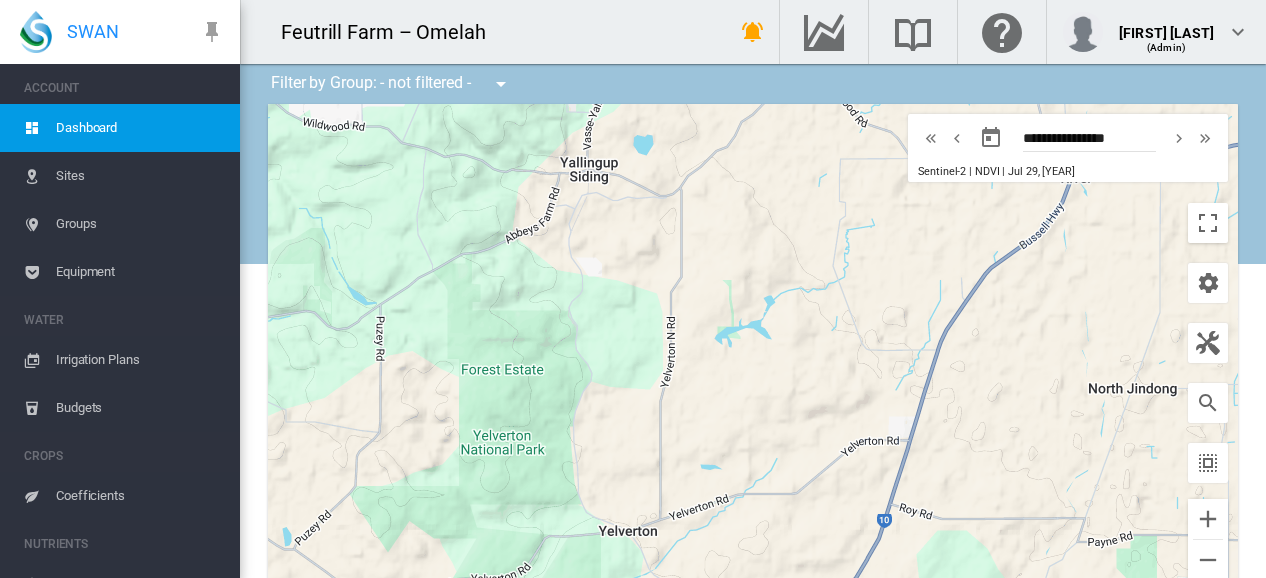 drag, startPoint x: 1020, startPoint y: 525, endPoint x: 1008, endPoint y: 433, distance: 92.779305 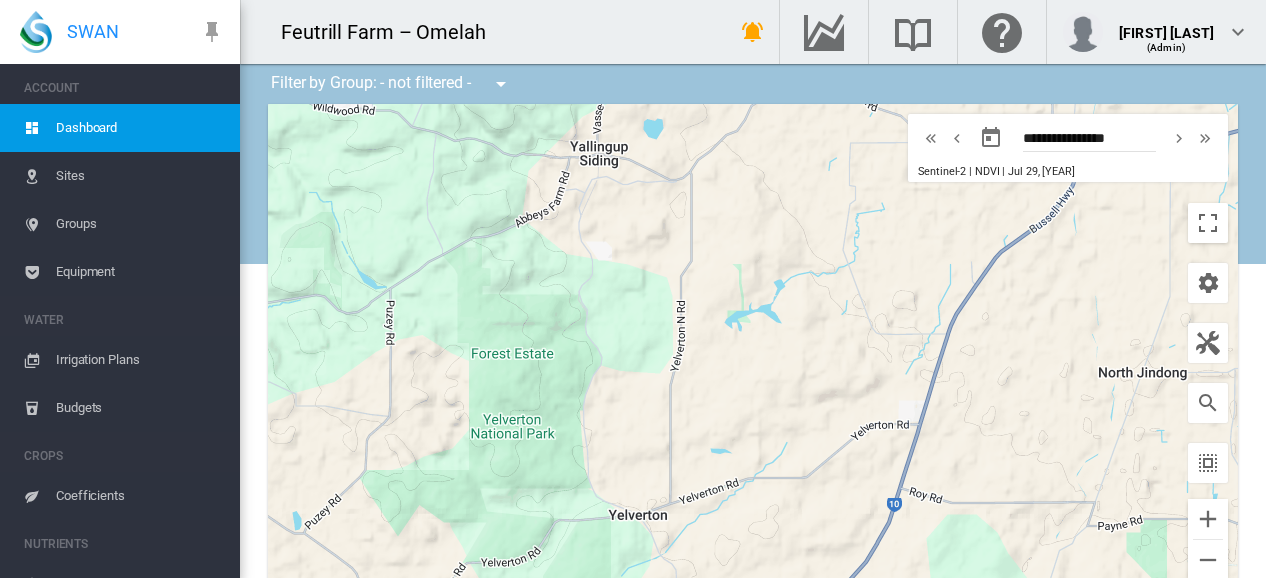 click on "To navigate, press the arrow keys." at bounding box center [753, 354] 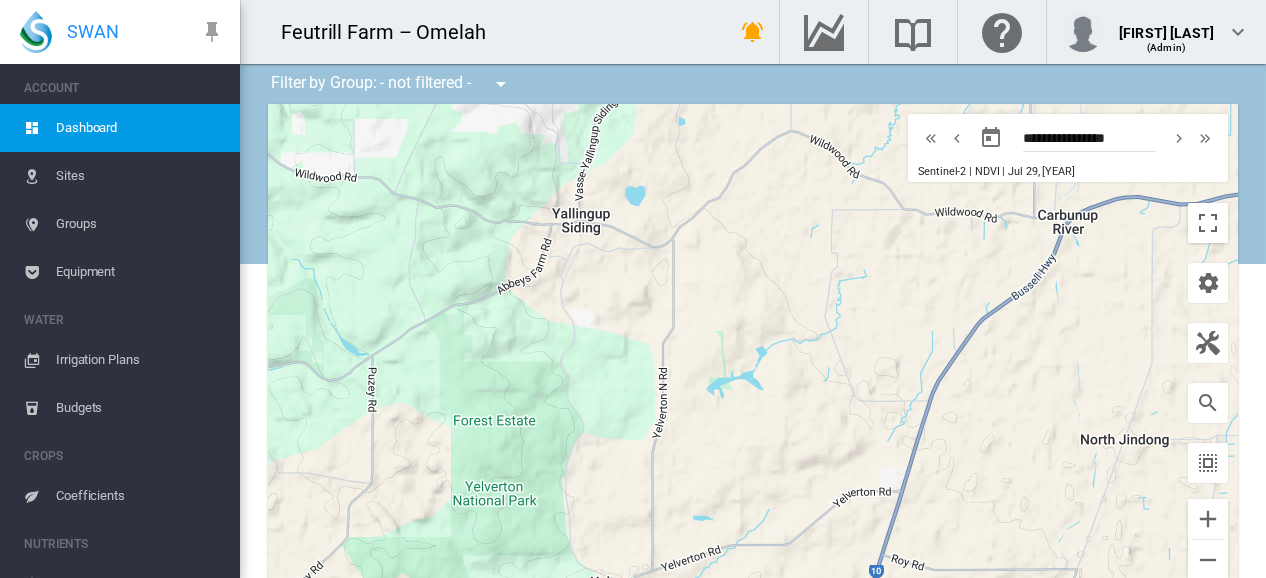 drag, startPoint x: 978, startPoint y: 417, endPoint x: 965, endPoint y: 465, distance: 49.729267 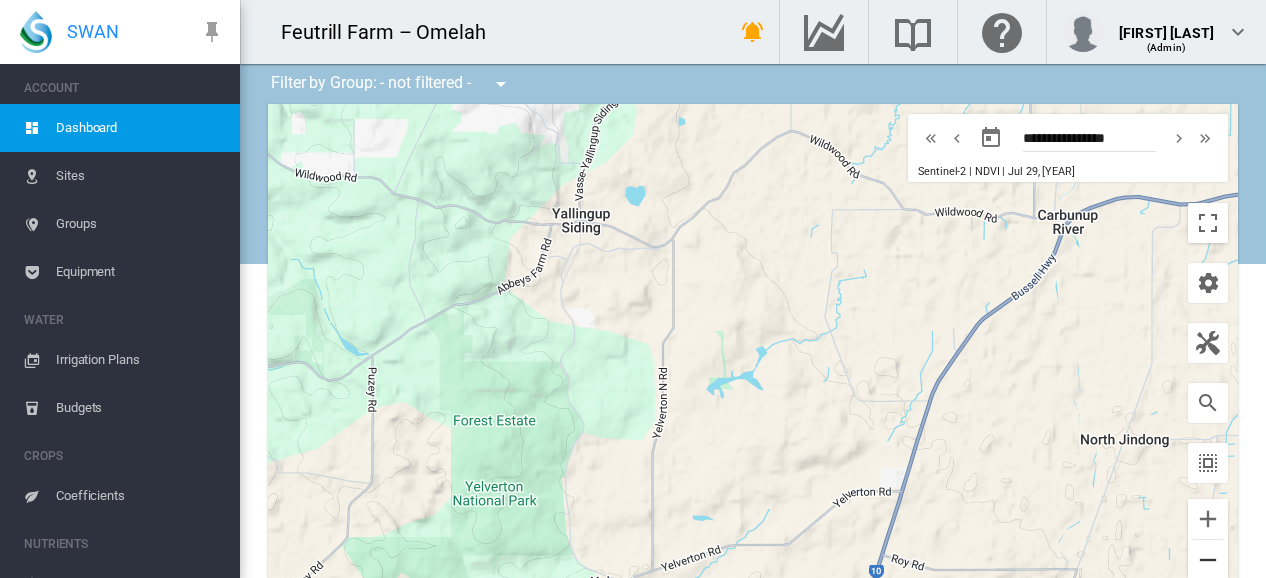click at bounding box center (1208, 560) 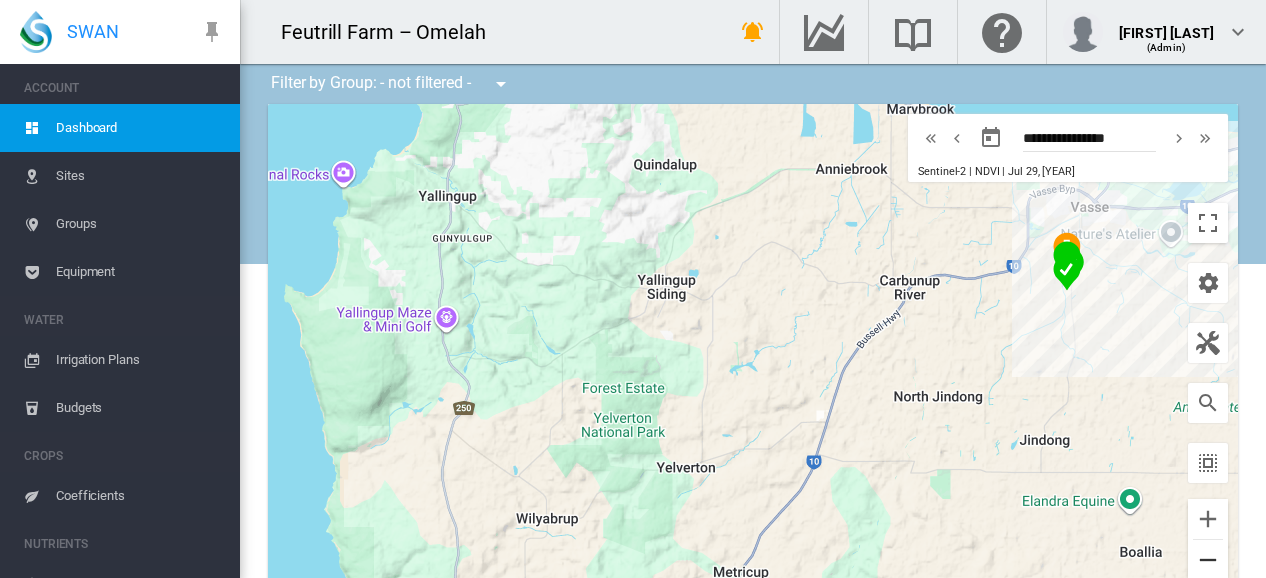 click on "SWAN
ACCOUNT
Dashboard
Sites
Groups
Equipment
WATER
Irrigation Plans" at bounding box center (633, 289) 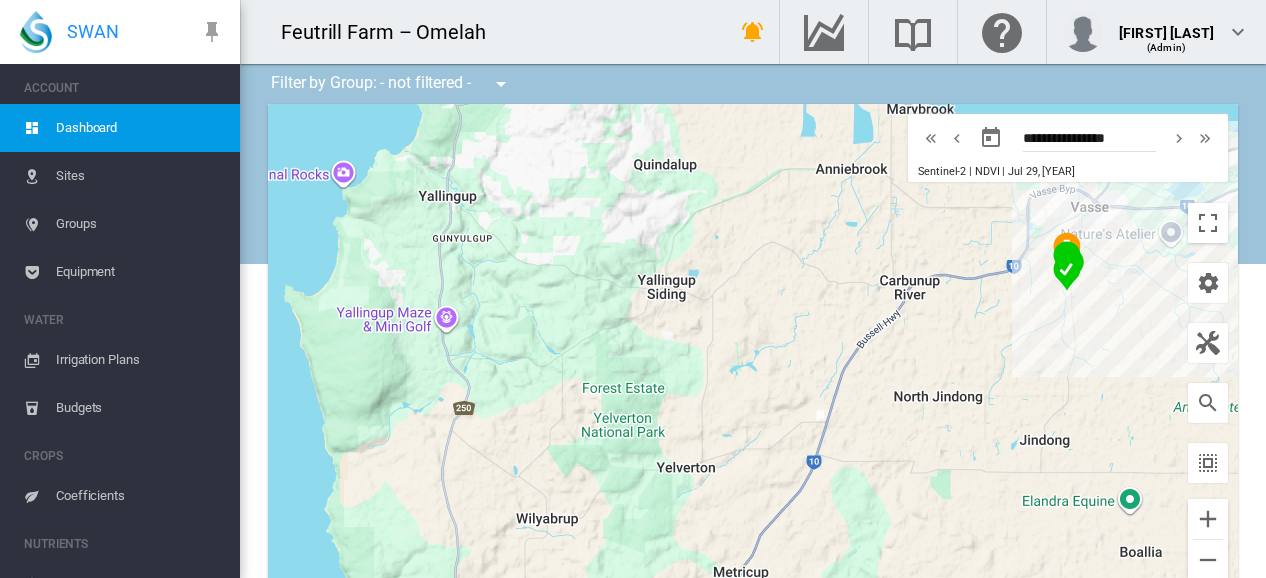 click on "Irrigation Plans" at bounding box center [140, 360] 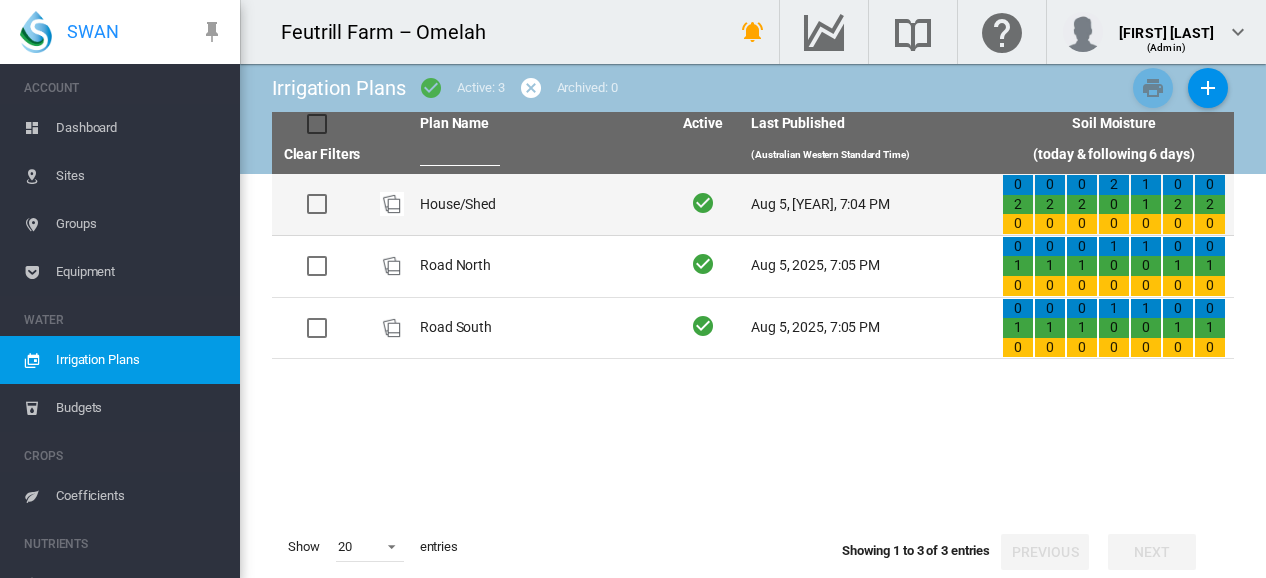 click on "House/Shed" at bounding box center (537, 204) 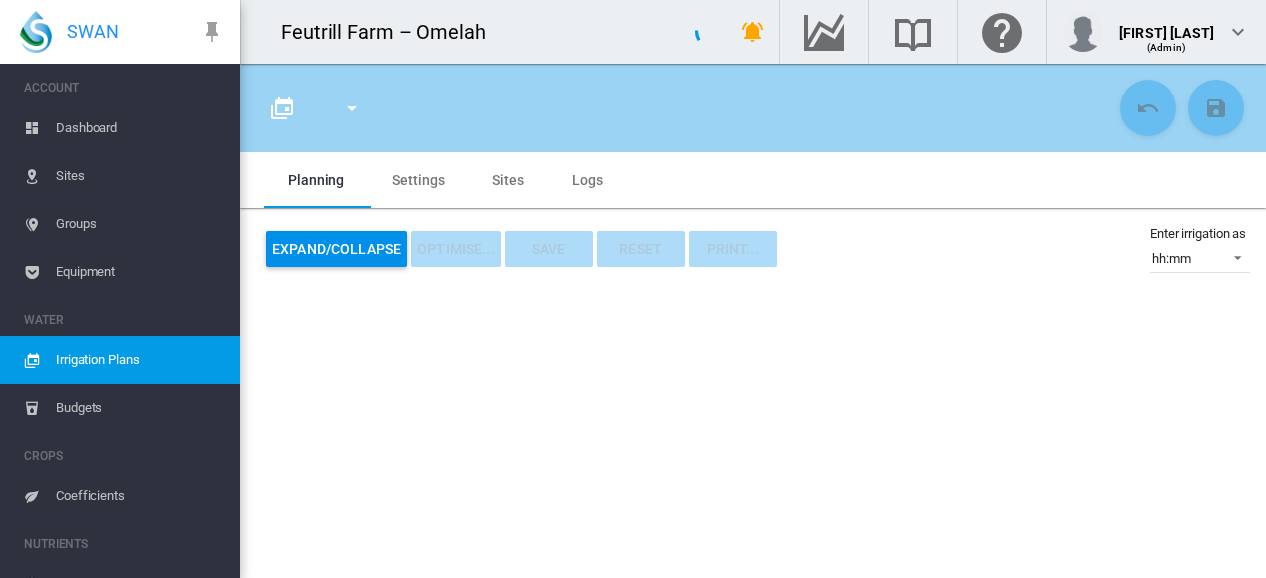 type on "**********" 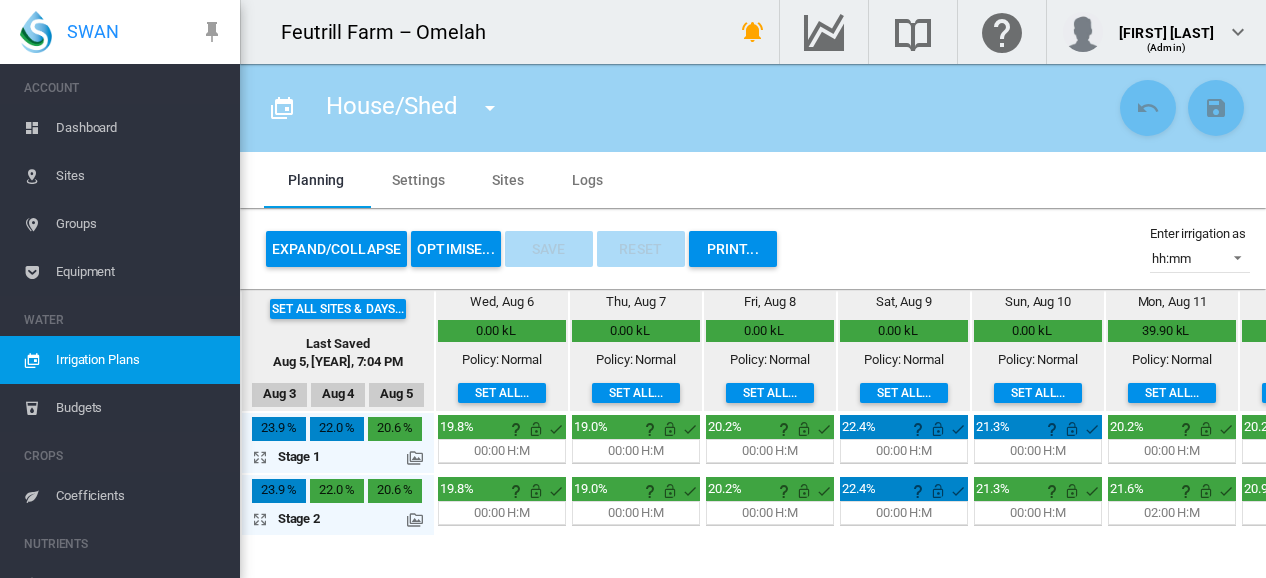click on "OPTIMISE..." at bounding box center (456, 249) 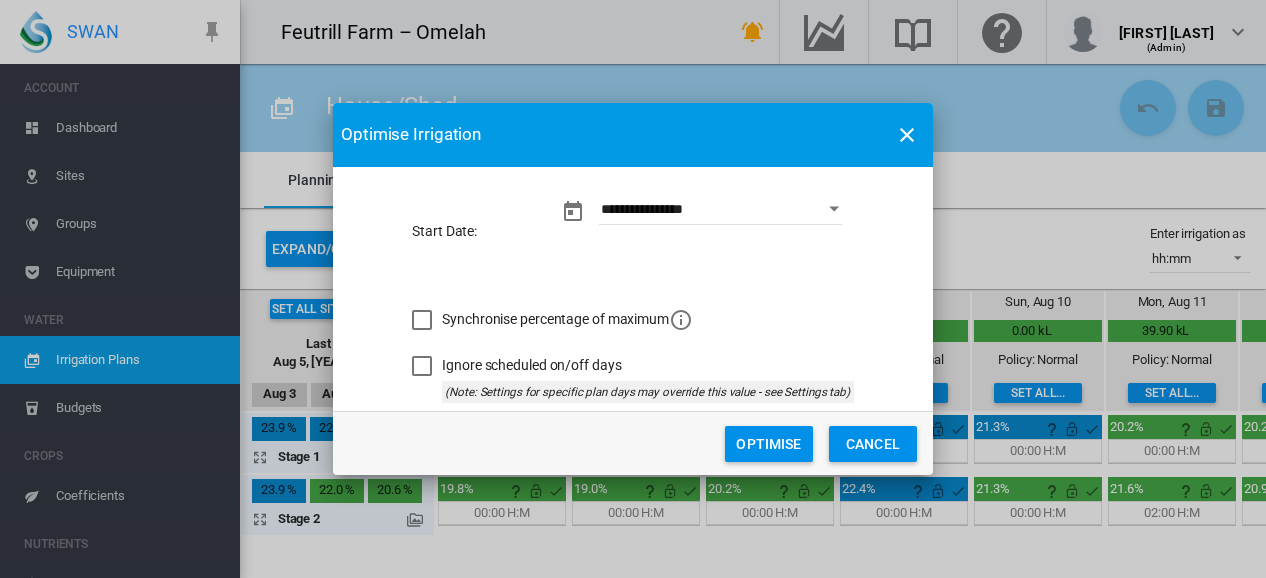 click on "Optimise" 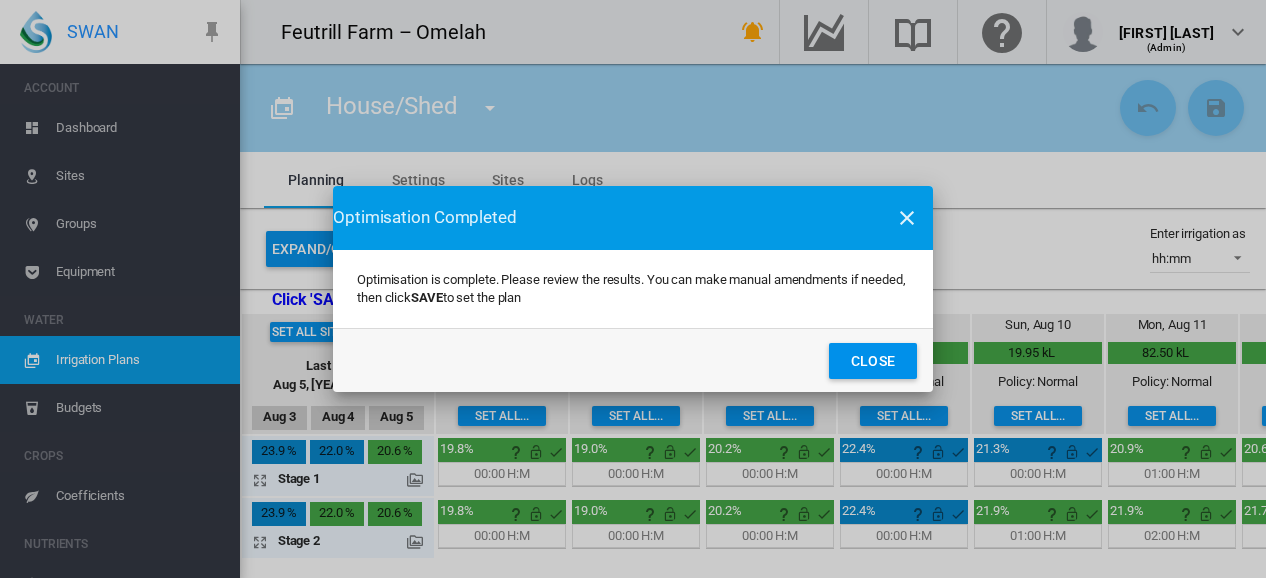 click on "Close" 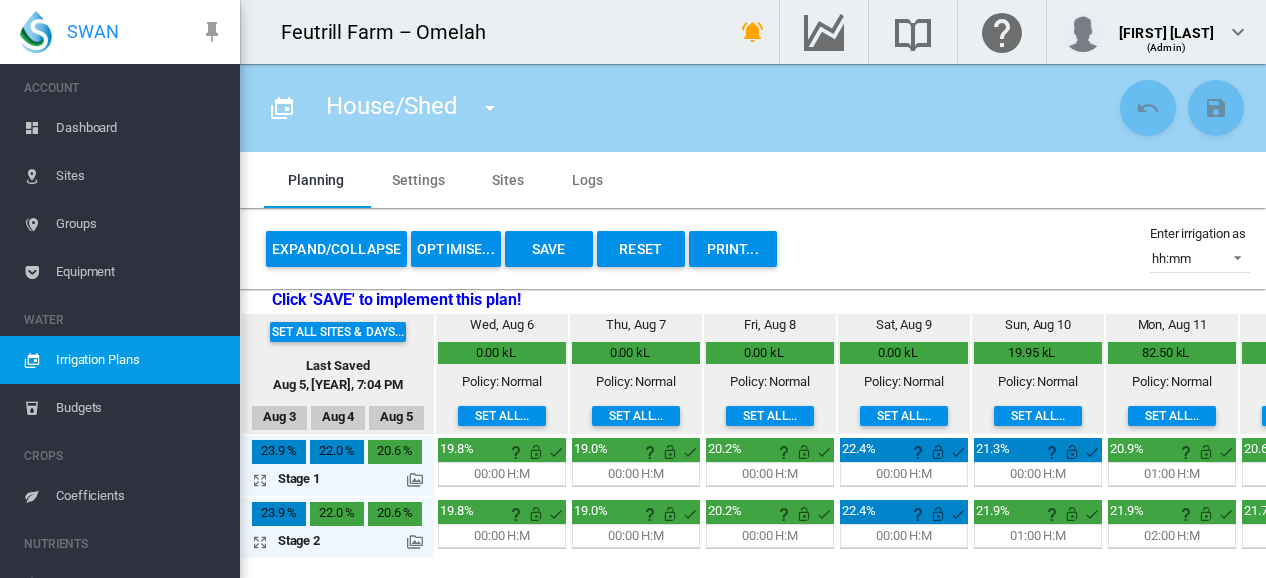 click at bounding box center [490, 108] 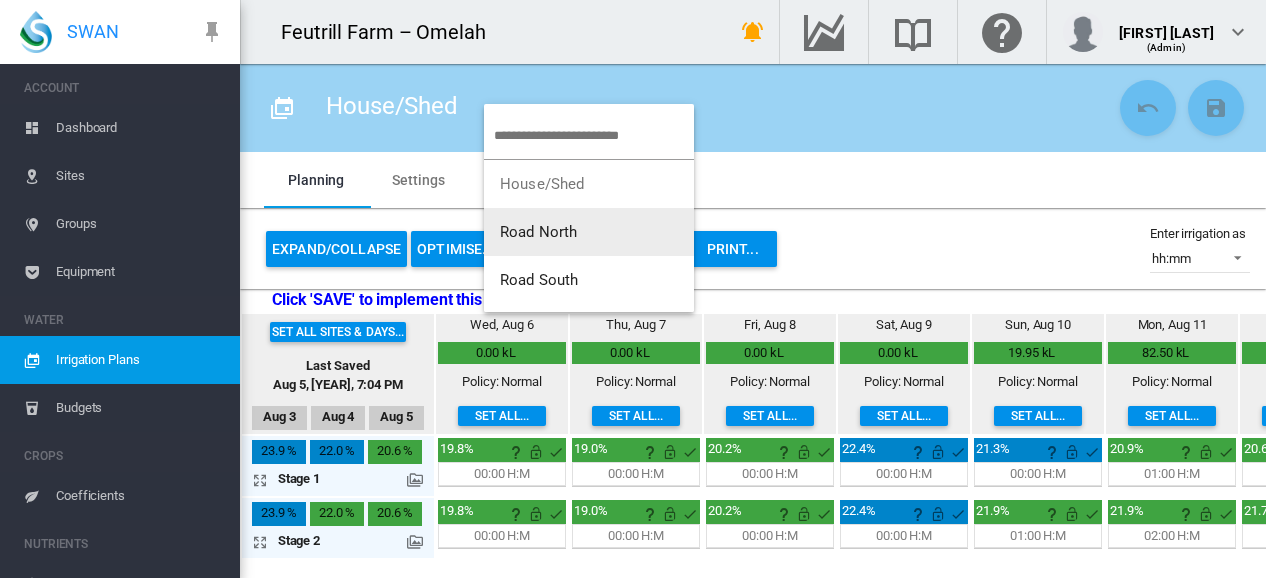 click on "Road North" at bounding box center [539, 232] 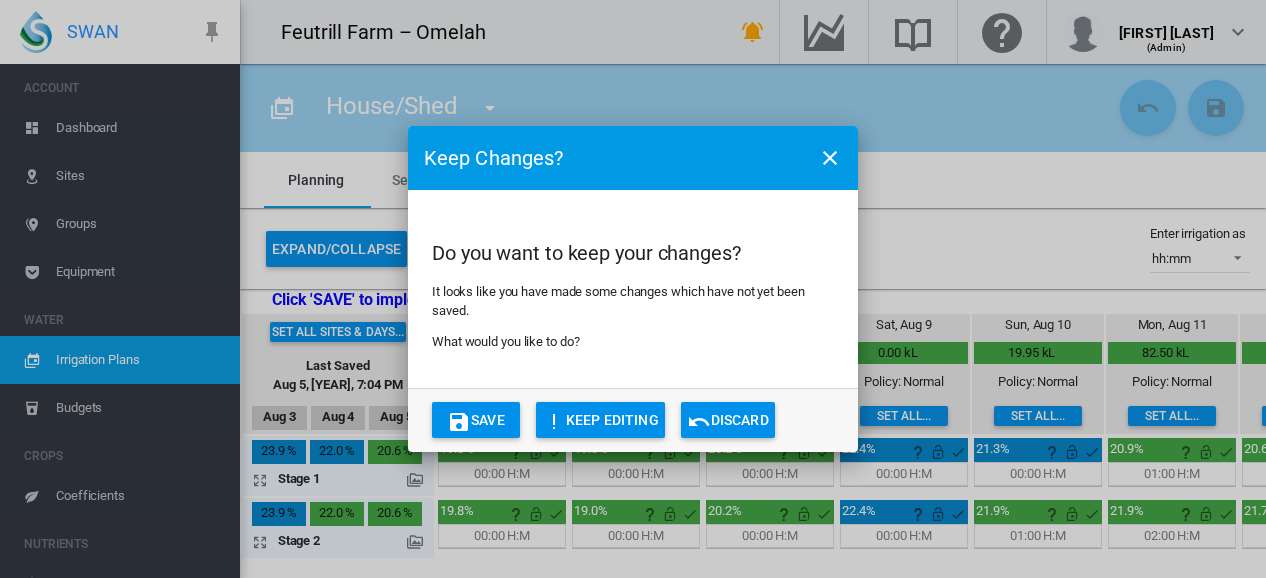click on "Save" 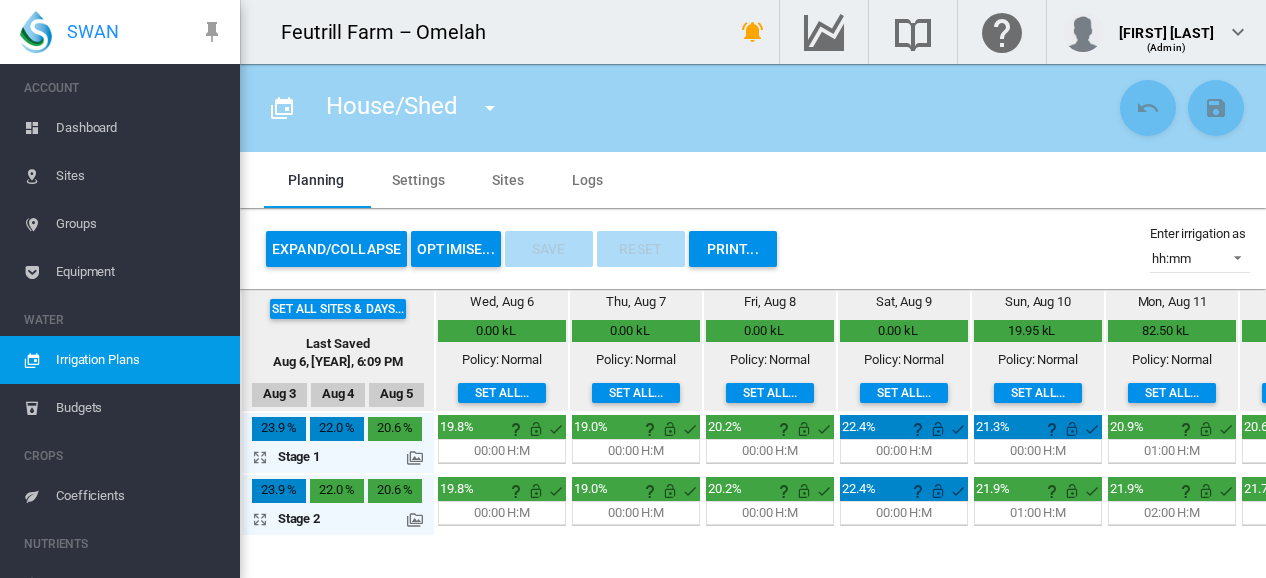 click at bounding box center [490, 108] 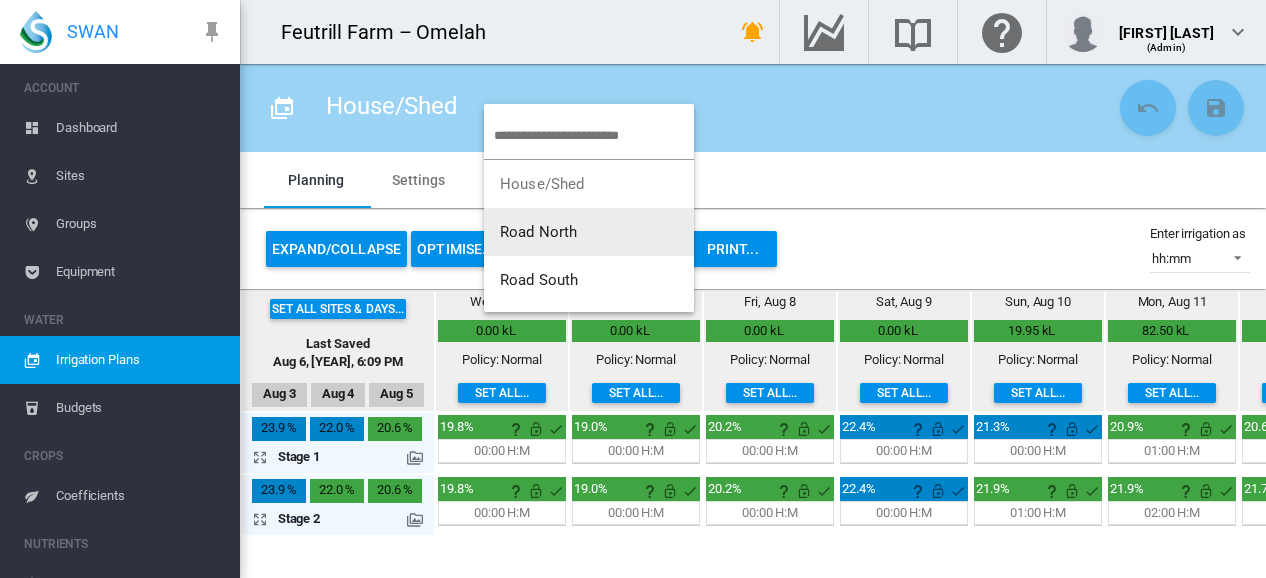 click on "Road North" at bounding box center (539, 232) 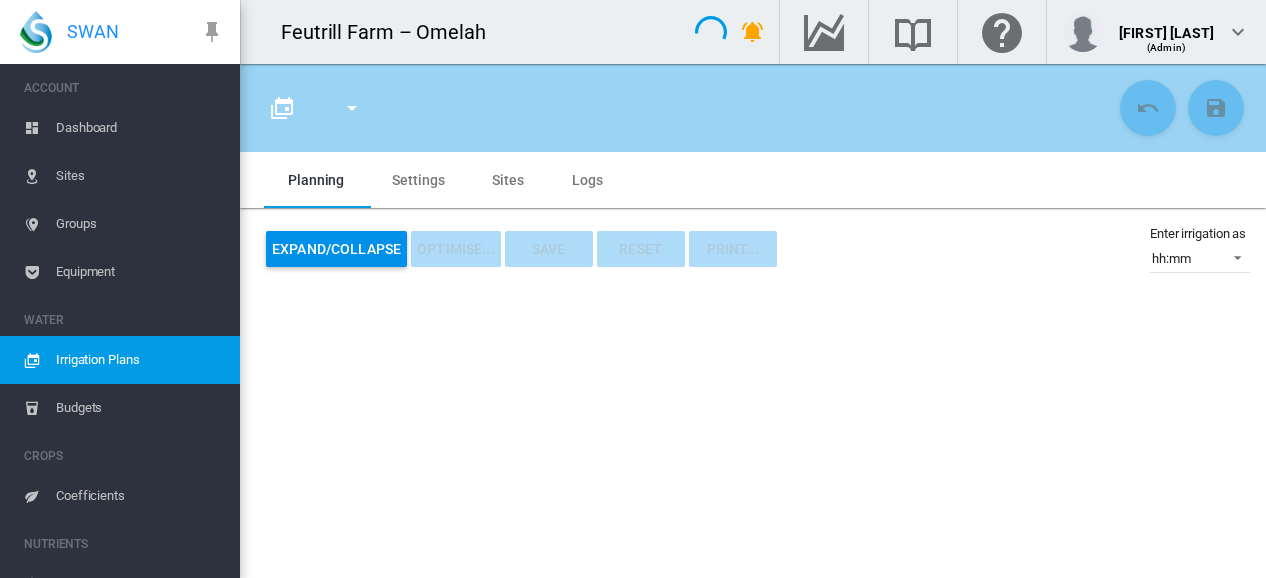 type on "**********" 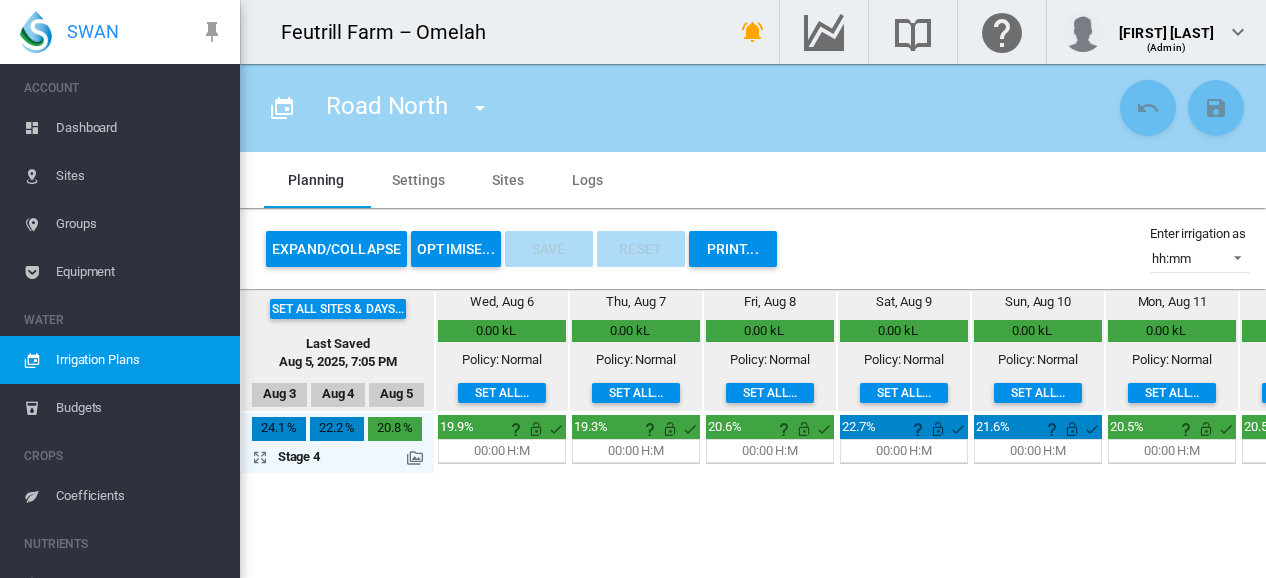 click on "OPTIMISE..." at bounding box center (456, 249) 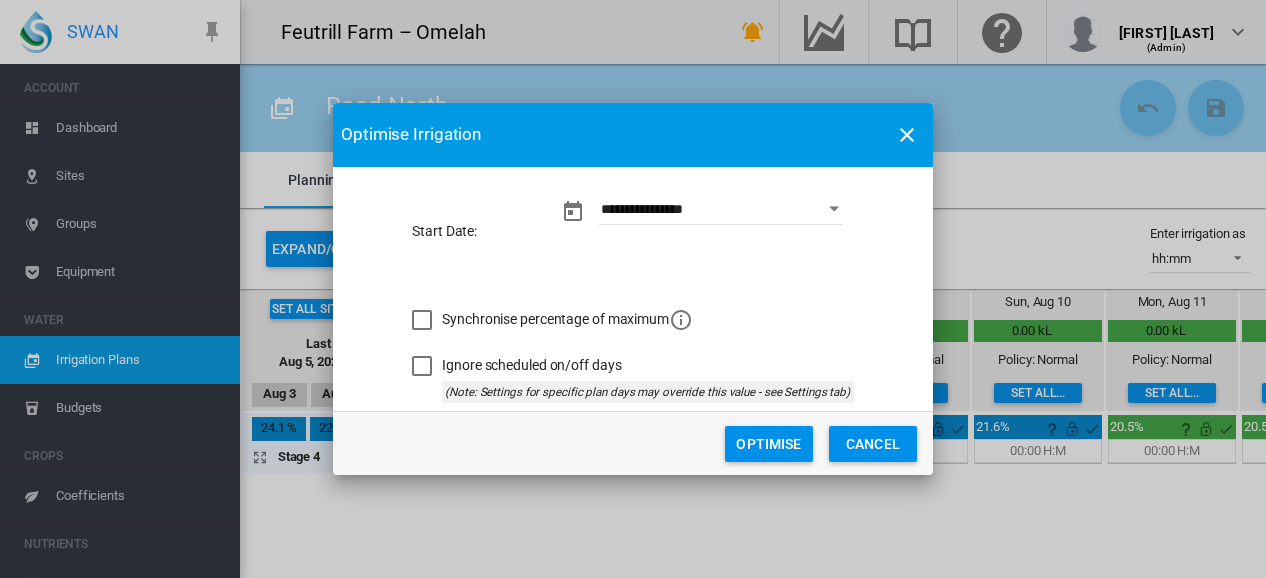 click on "Optimise" 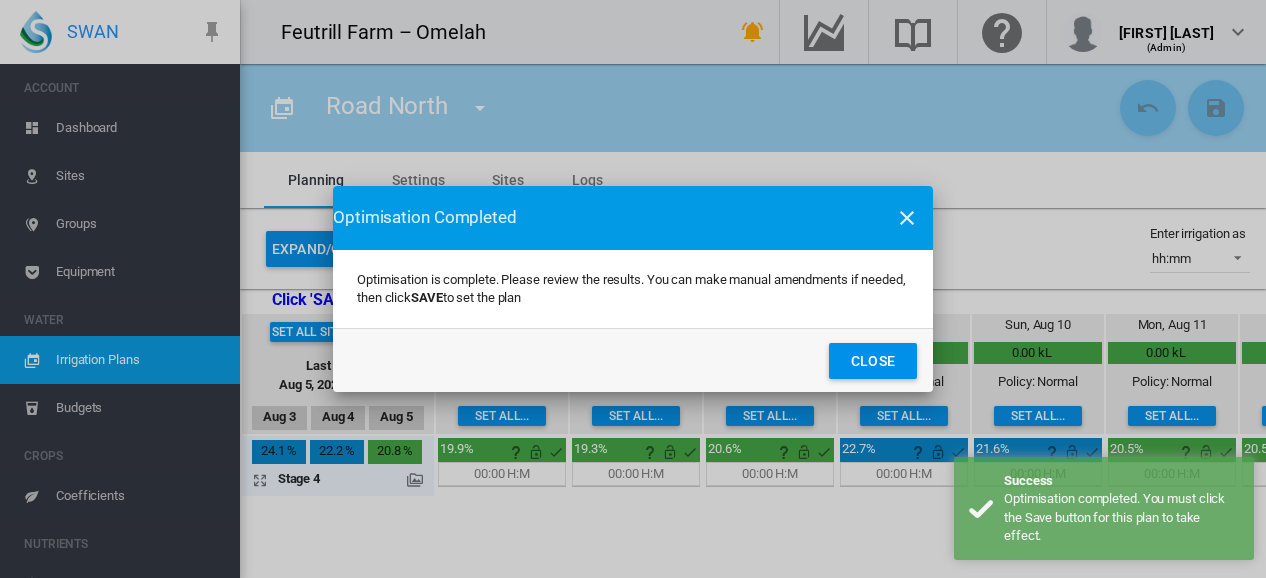 click on "Close" 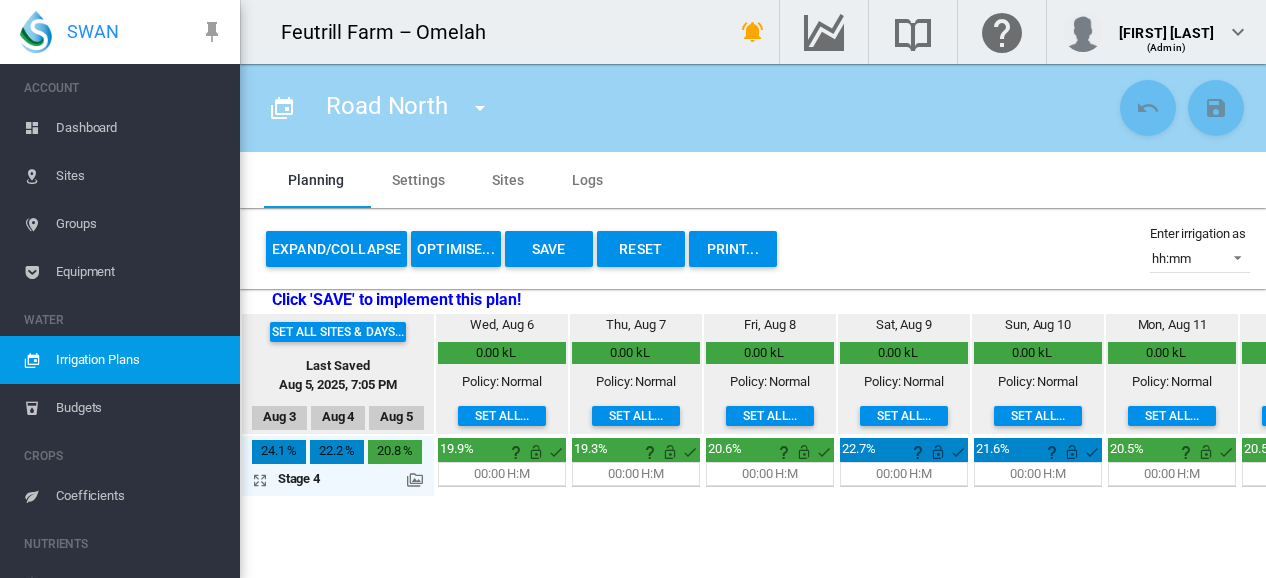 click on "Save" at bounding box center [549, 249] 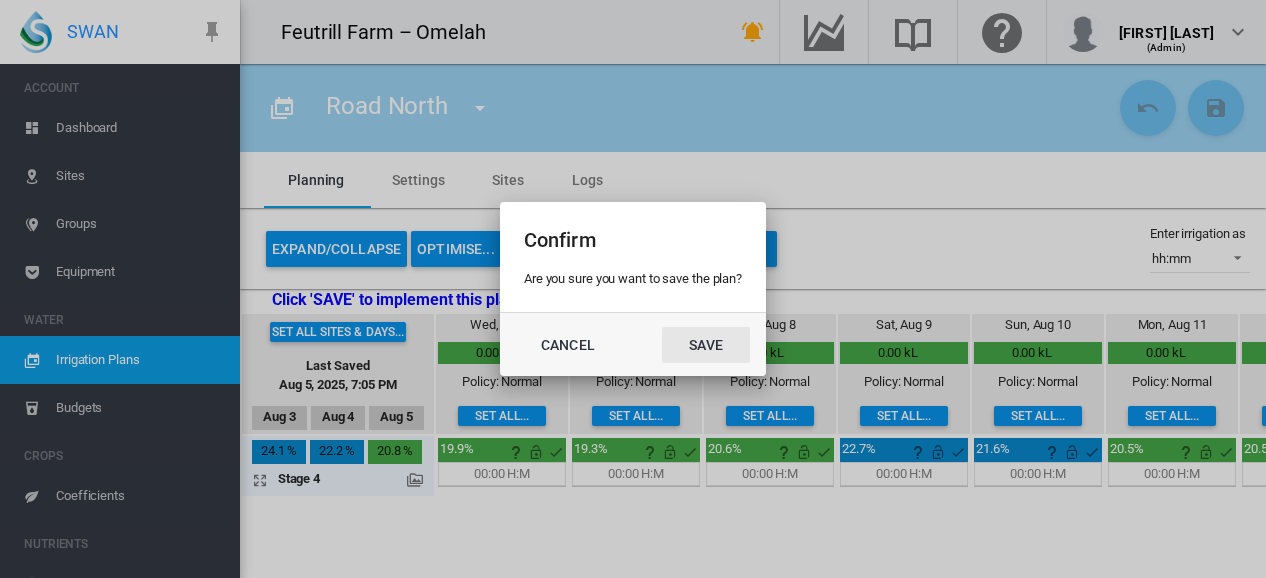 click on "Save" 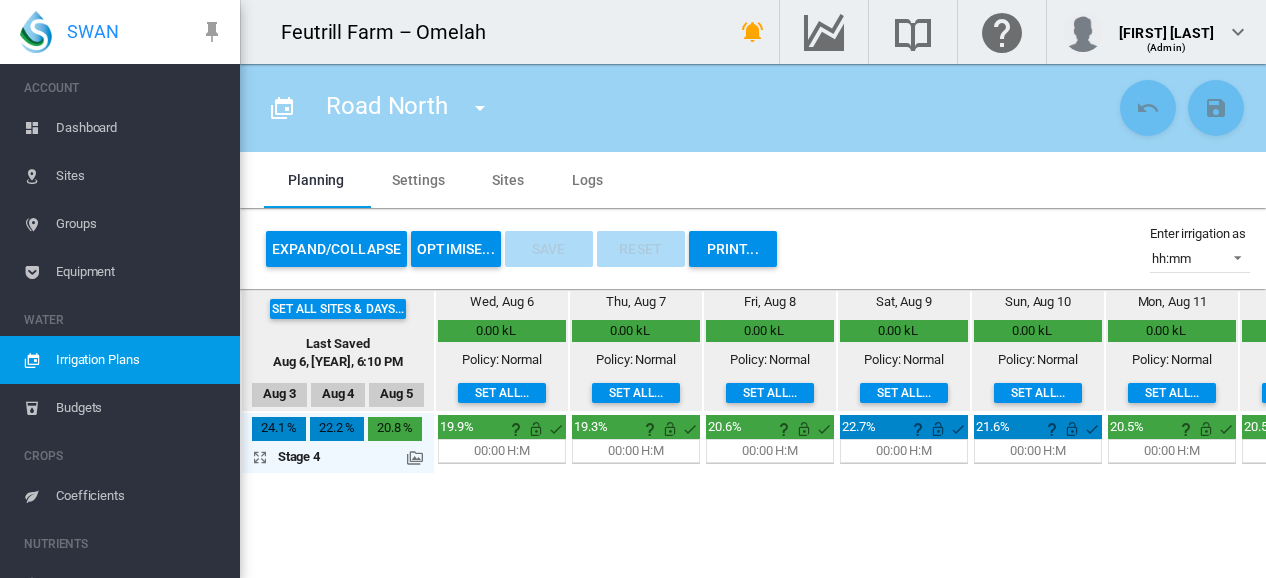 click at bounding box center [480, 108] 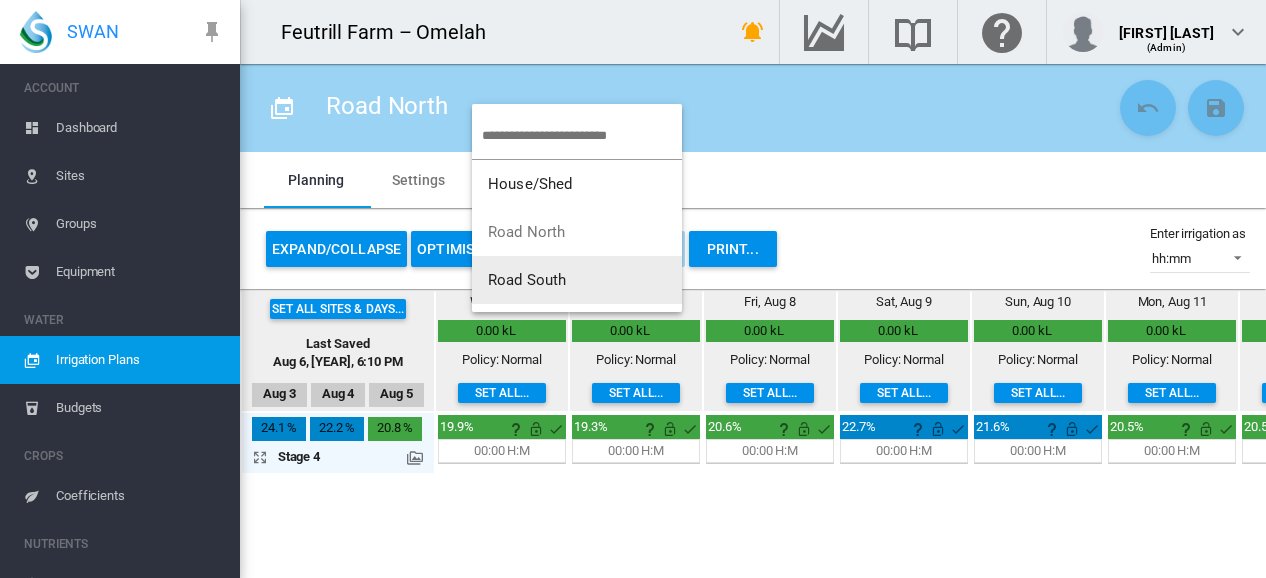 click on "Road South" at bounding box center [527, 280] 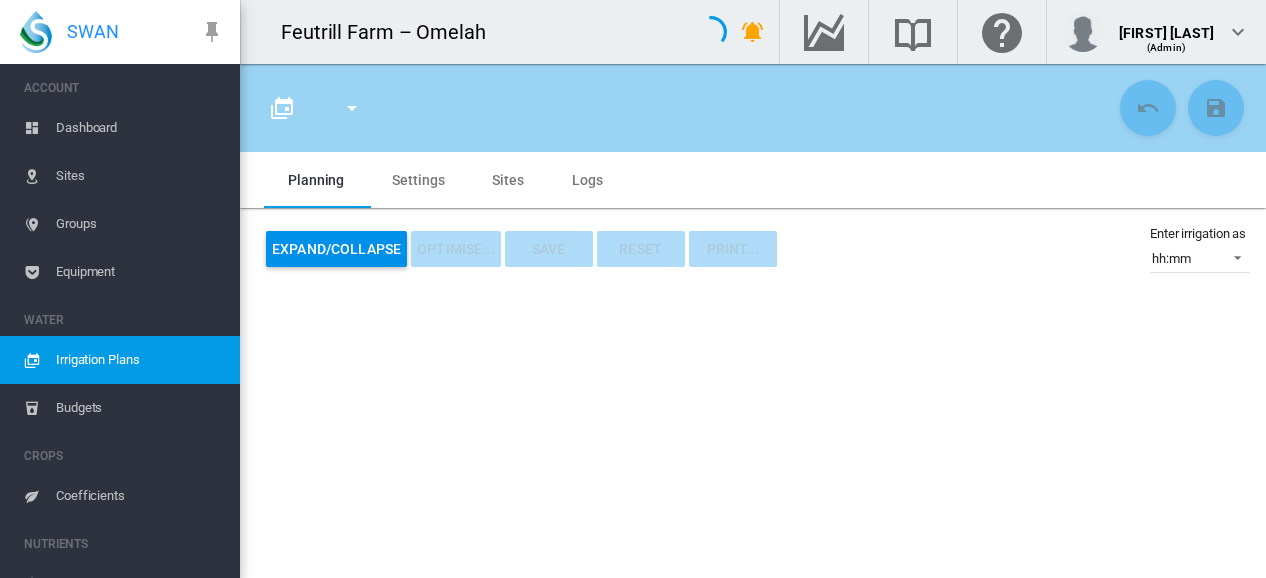 type on "**********" 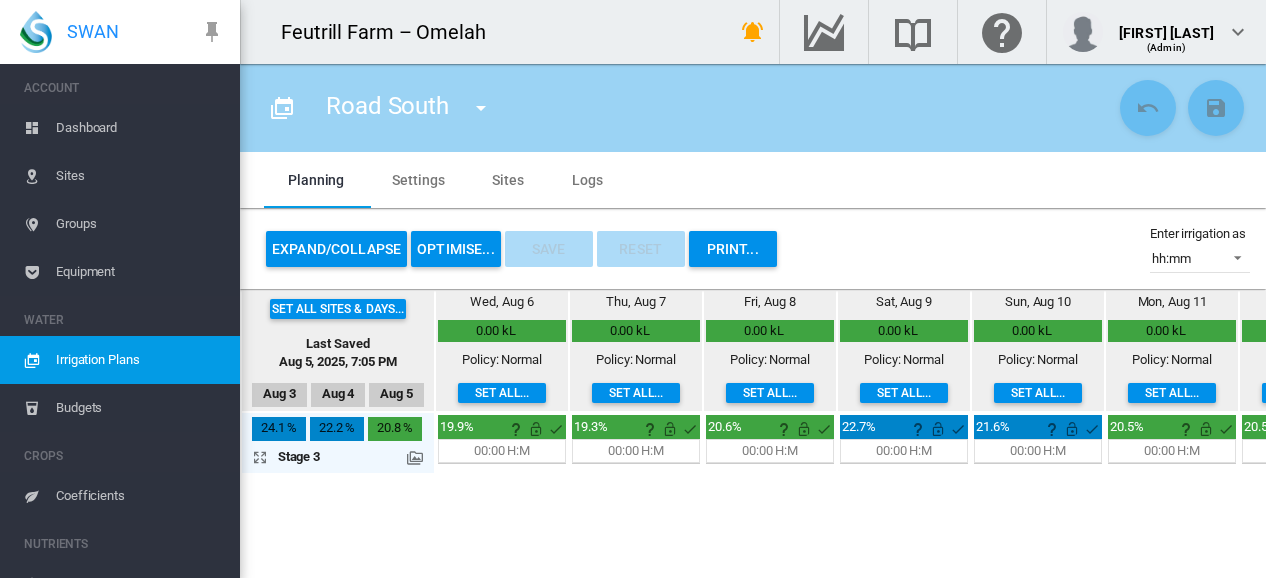 click on "OPTIMISE..." at bounding box center (456, 249) 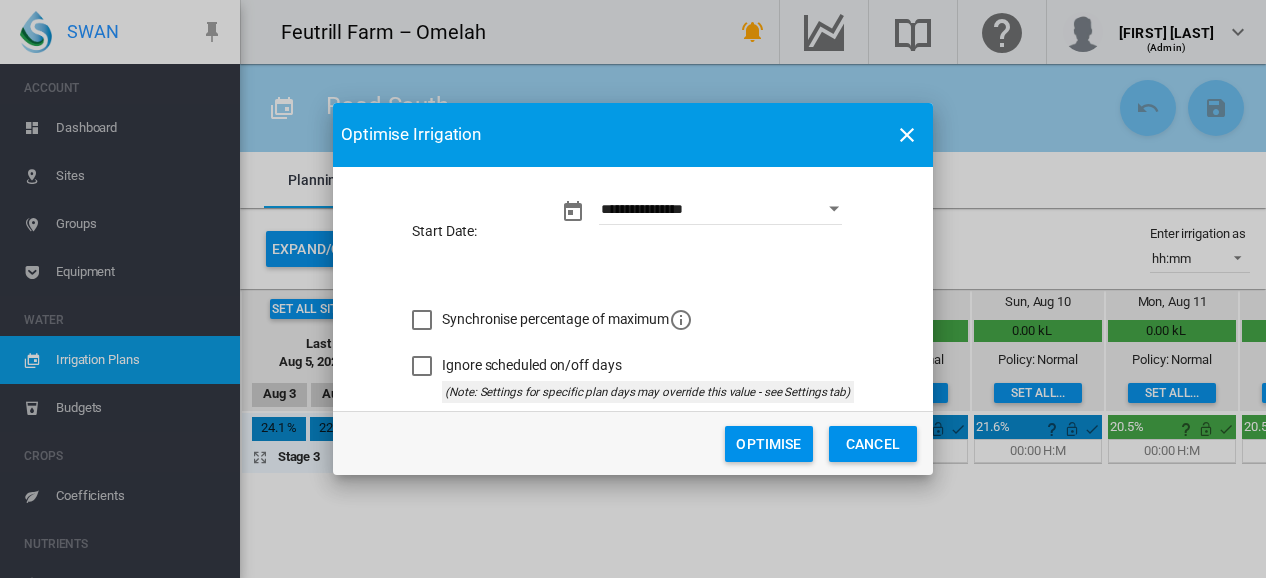 click on "Optimise" 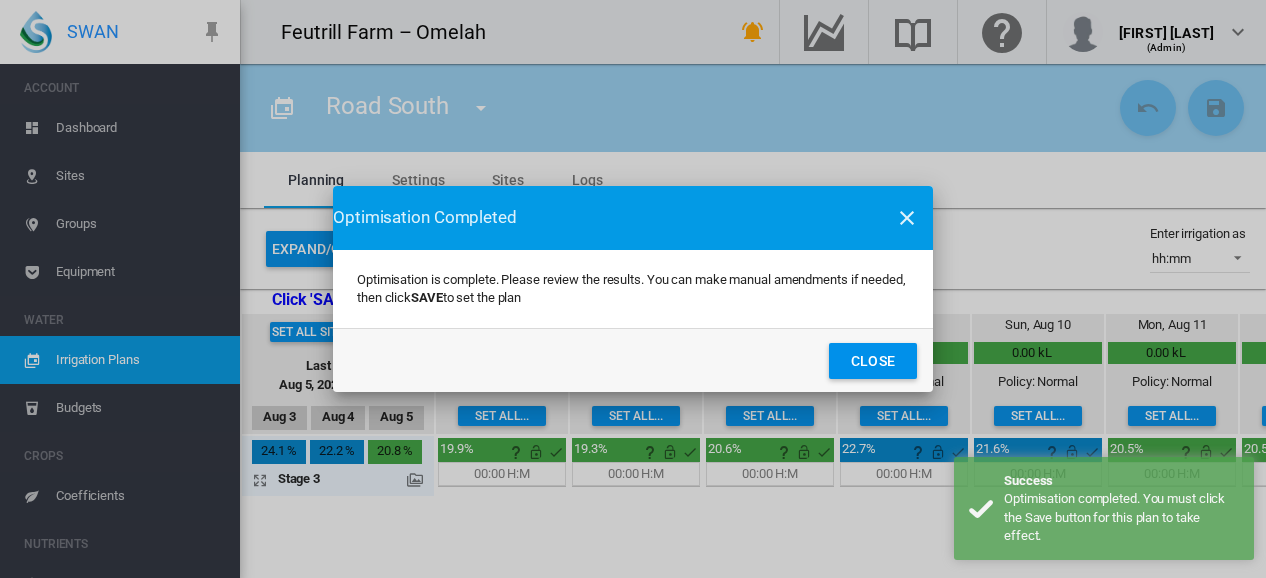 click on "Close" 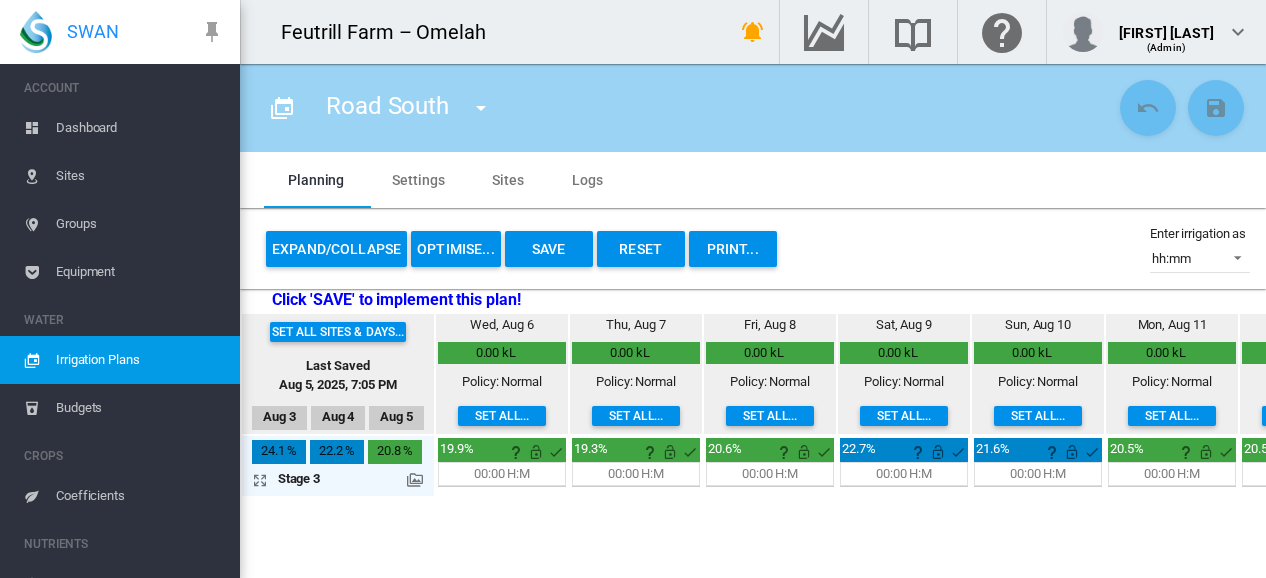 click on "Save" at bounding box center (549, 249) 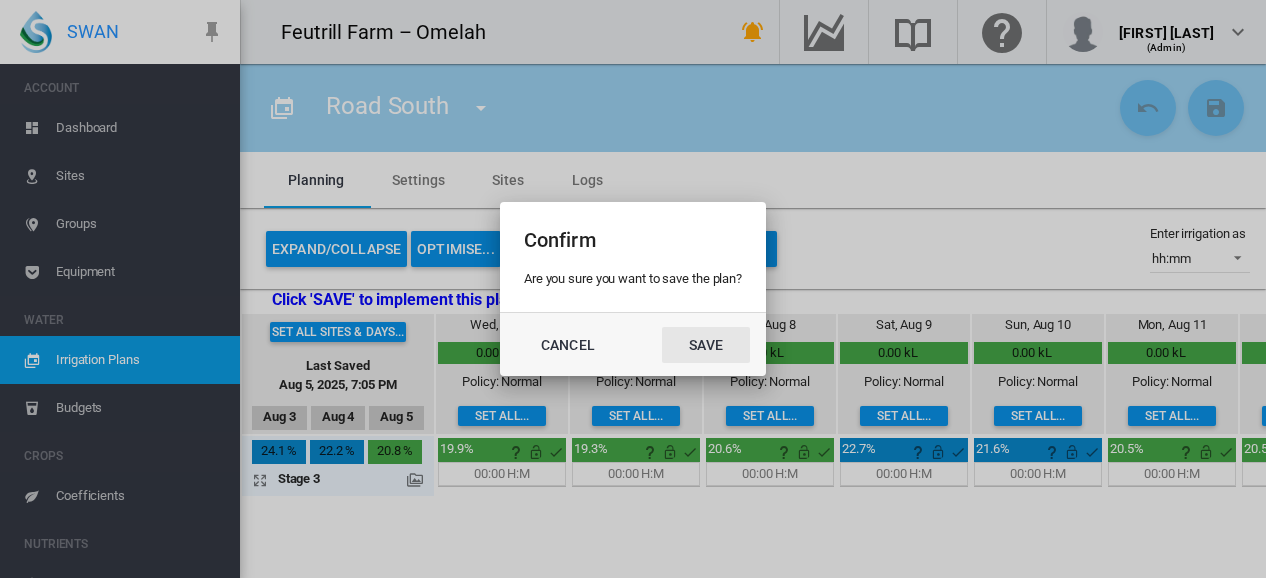 click on "Save" 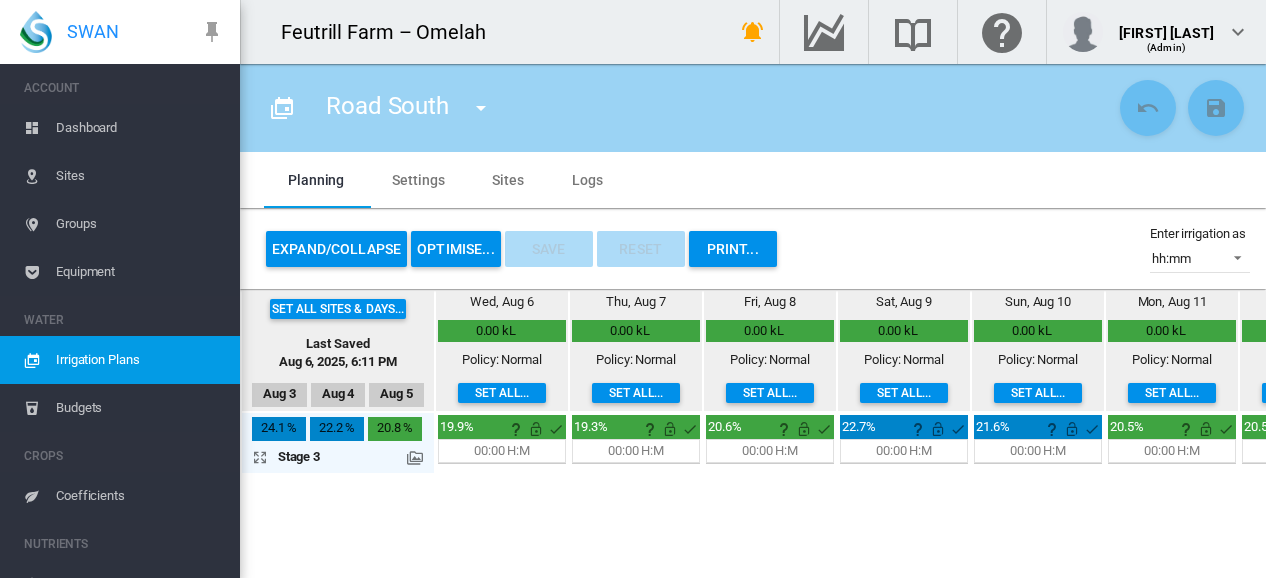 click on "Sites" at bounding box center (140, 176) 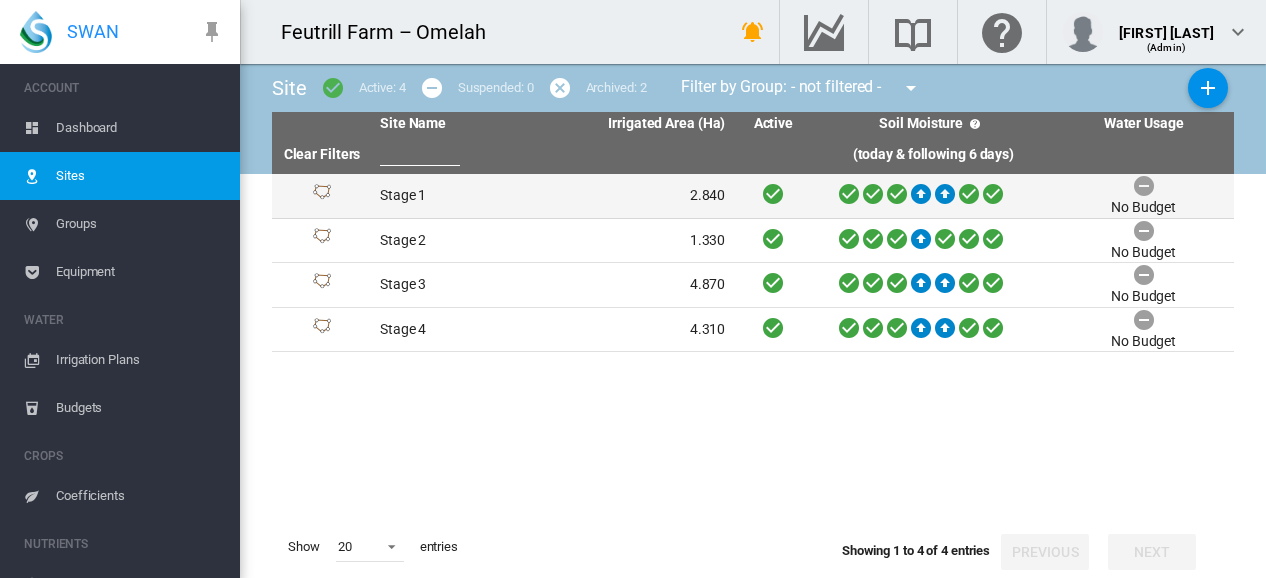 click on "Stage 1" at bounding box center [462, 196] 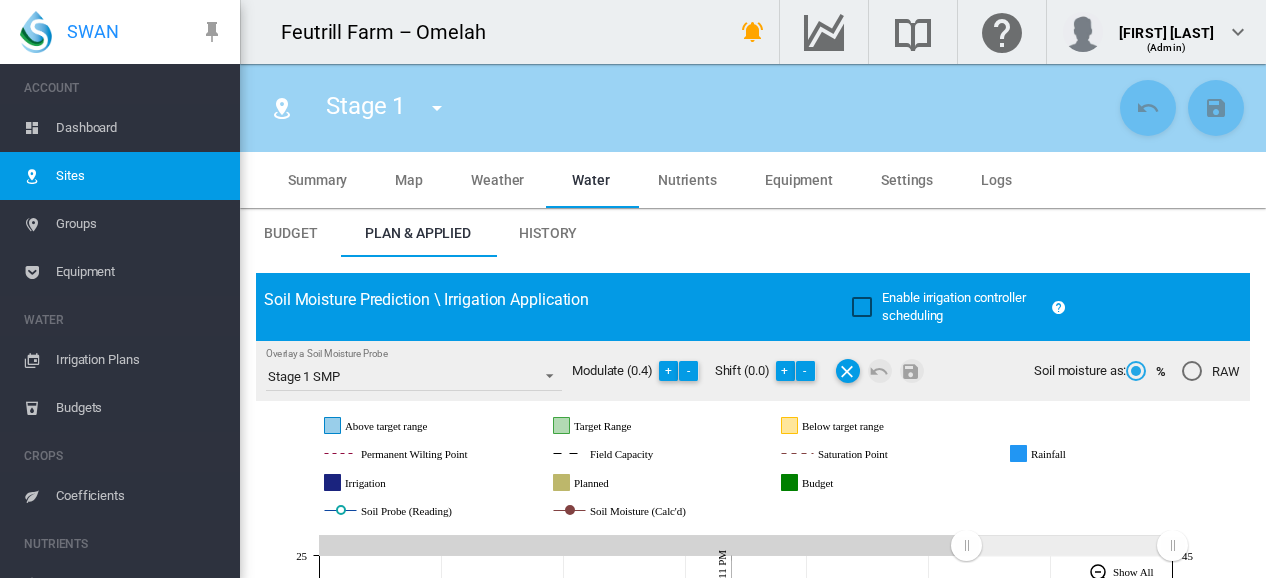 scroll, scrollTop: 449, scrollLeft: 0, axis: vertical 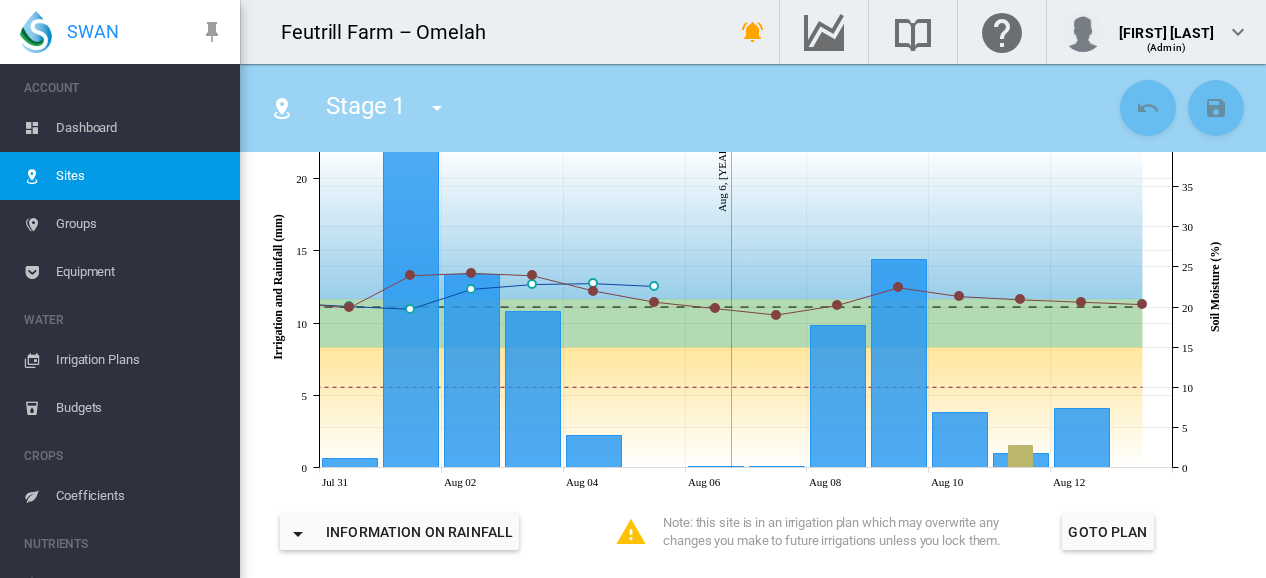 click at bounding box center (437, 108) 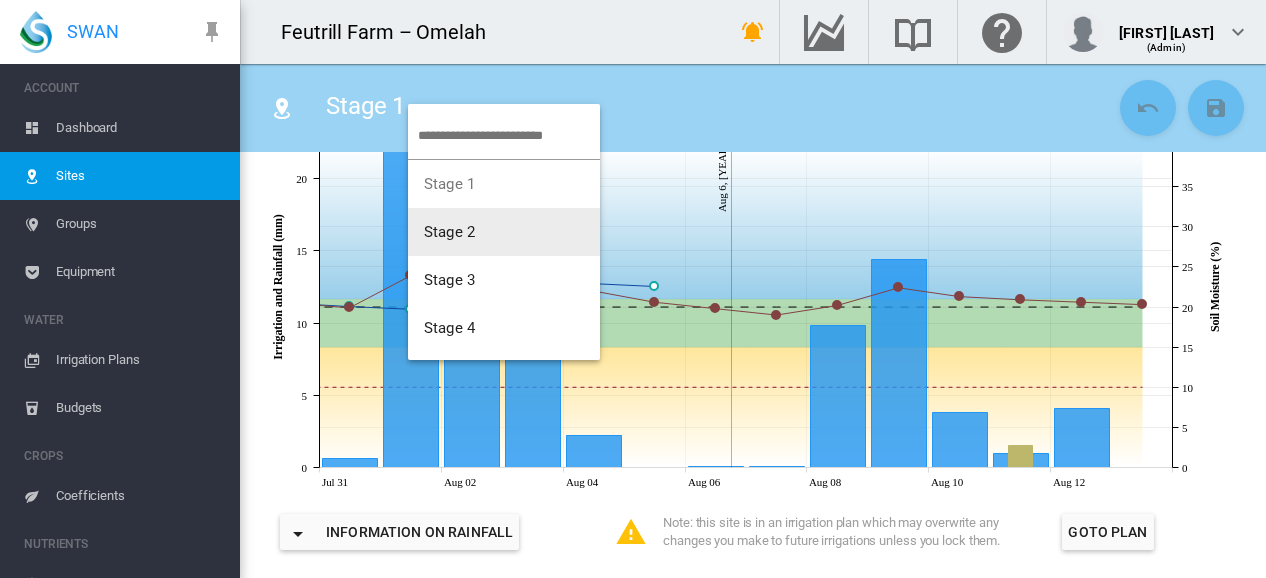 click on "Stage 2" at bounding box center [449, 232] 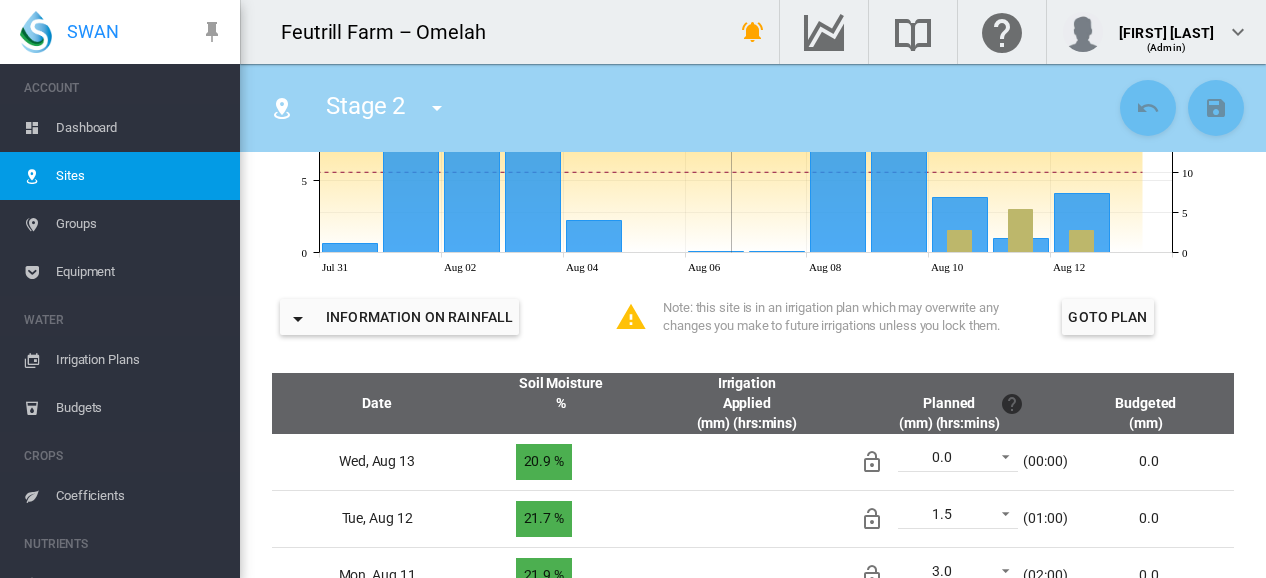 scroll, scrollTop: 664, scrollLeft: 0, axis: vertical 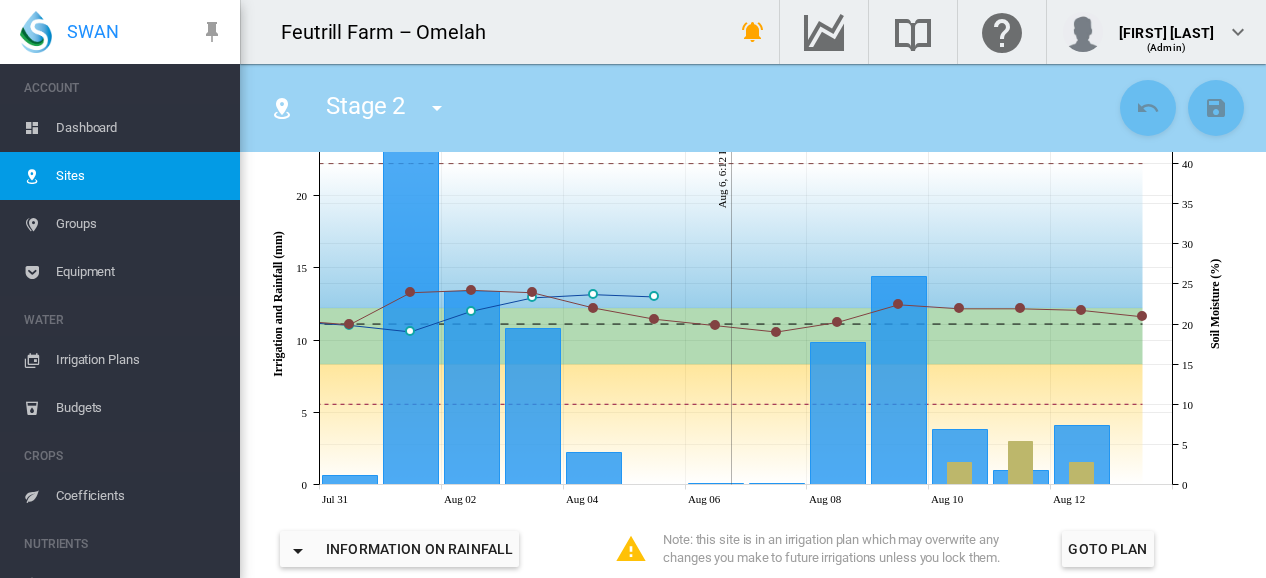 click on "Dashboard" at bounding box center (140, 128) 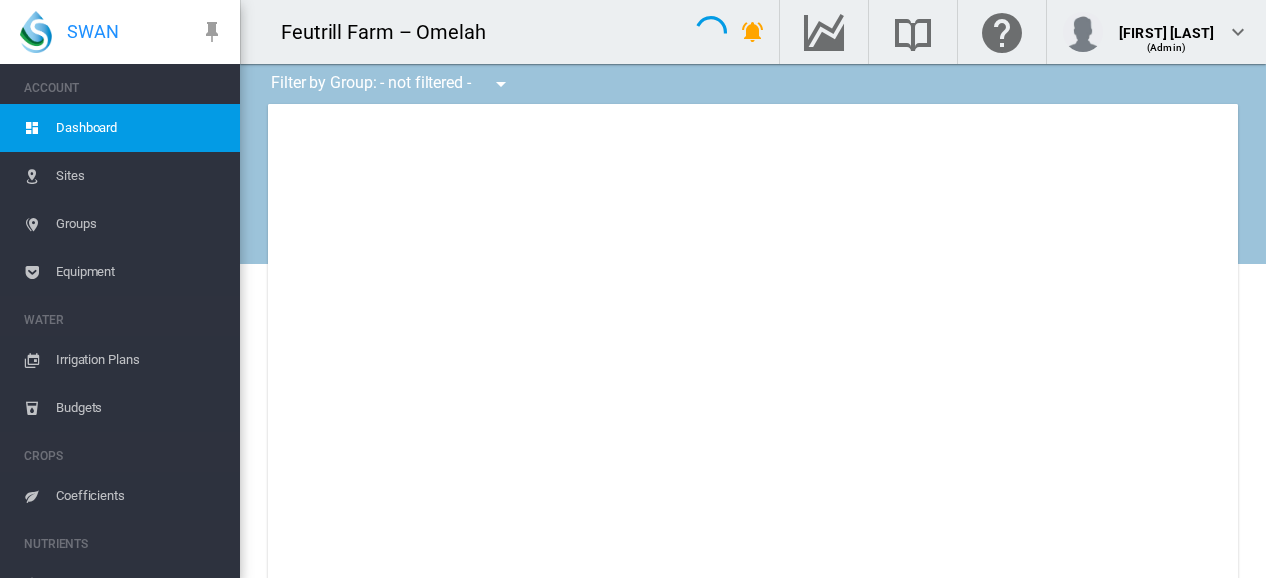 type on "**********" 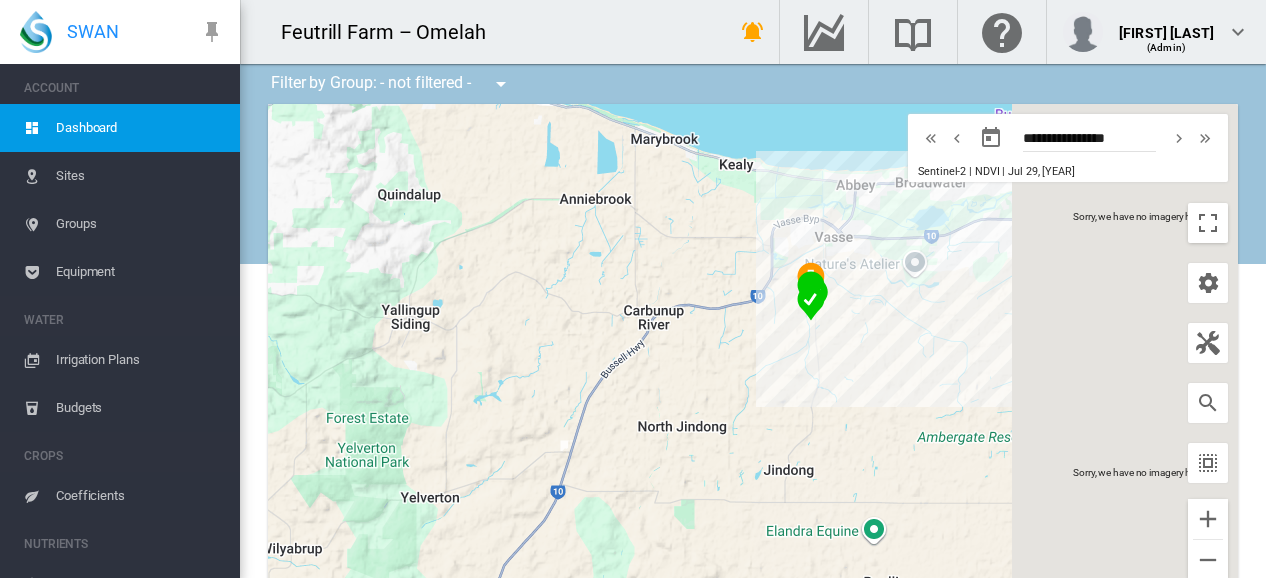 drag, startPoint x: 1064, startPoint y: 369, endPoint x: 783, endPoint y: 402, distance: 282.9311 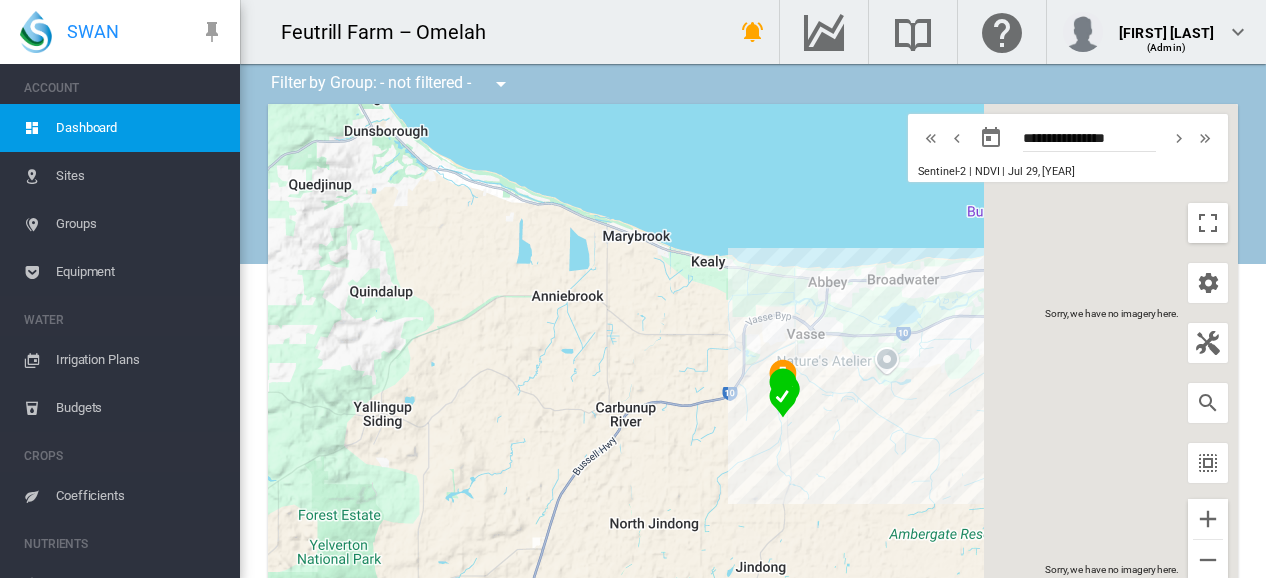 drag, startPoint x: 880, startPoint y: 259, endPoint x: 821, endPoint y: 414, distance: 165.84933 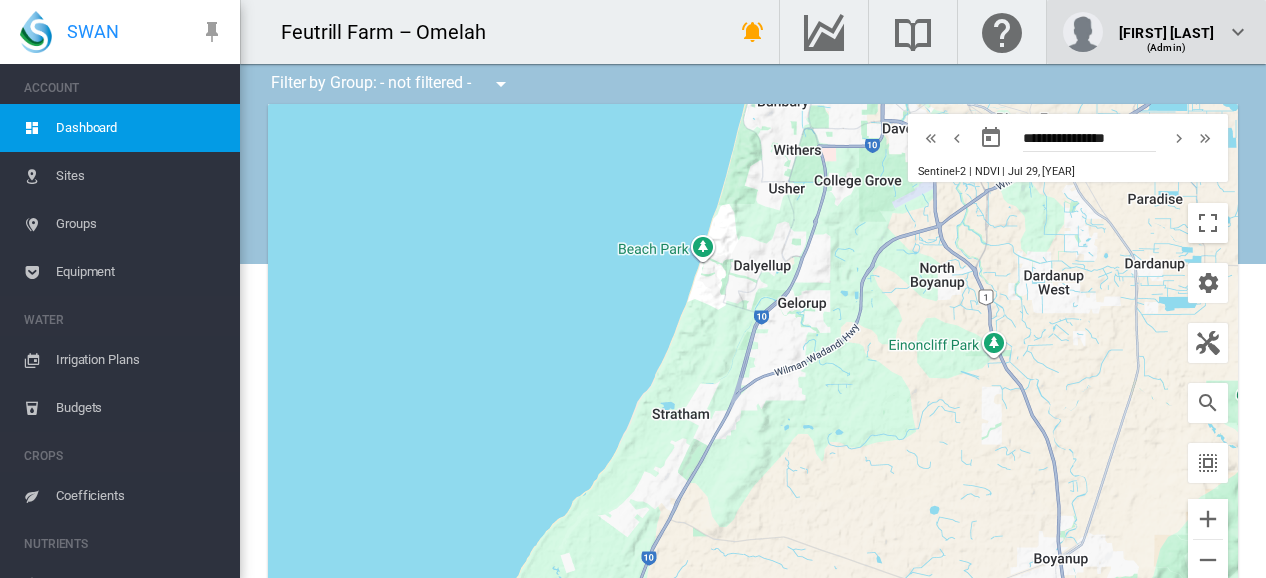 click at bounding box center [1238, 32] 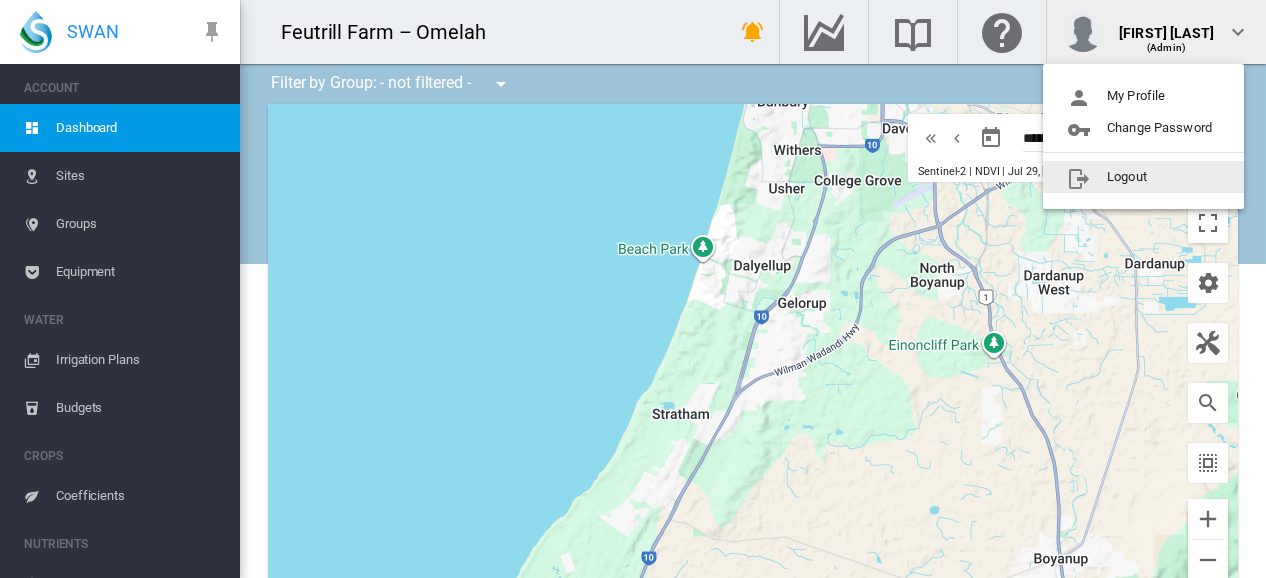 click on "Logout" 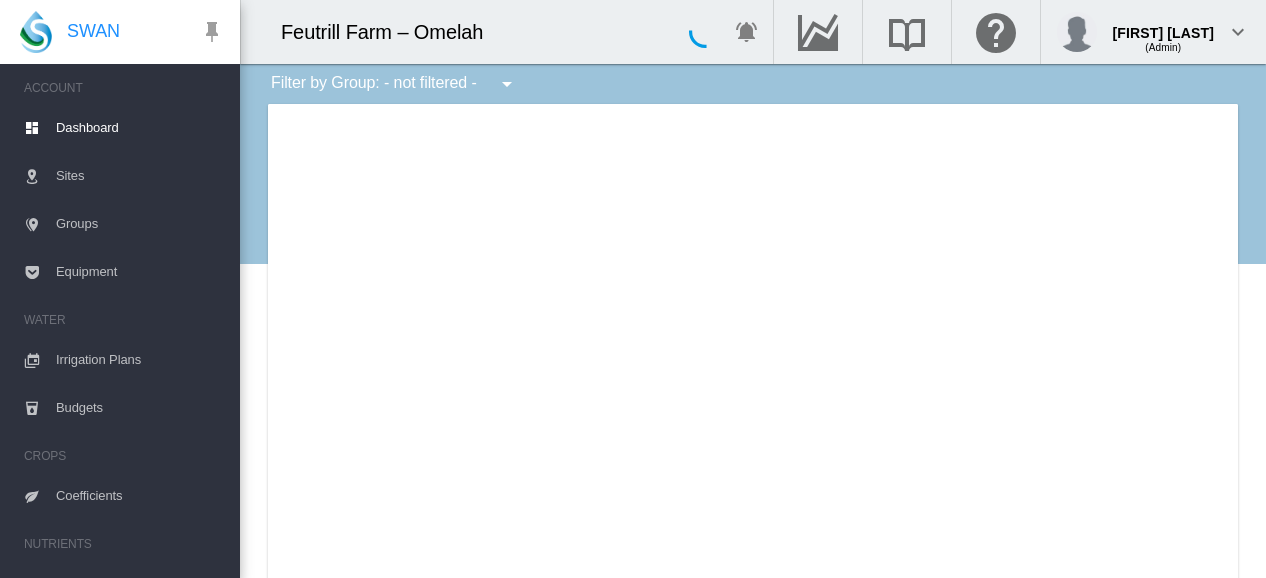 scroll, scrollTop: 0, scrollLeft: 0, axis: both 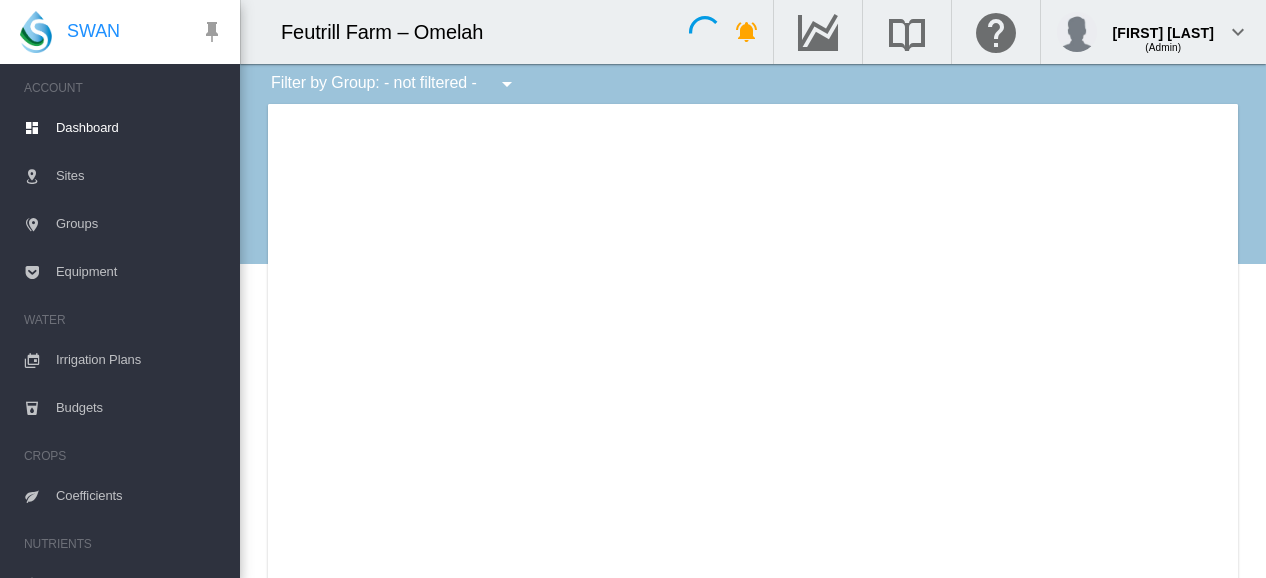 type on "**********" 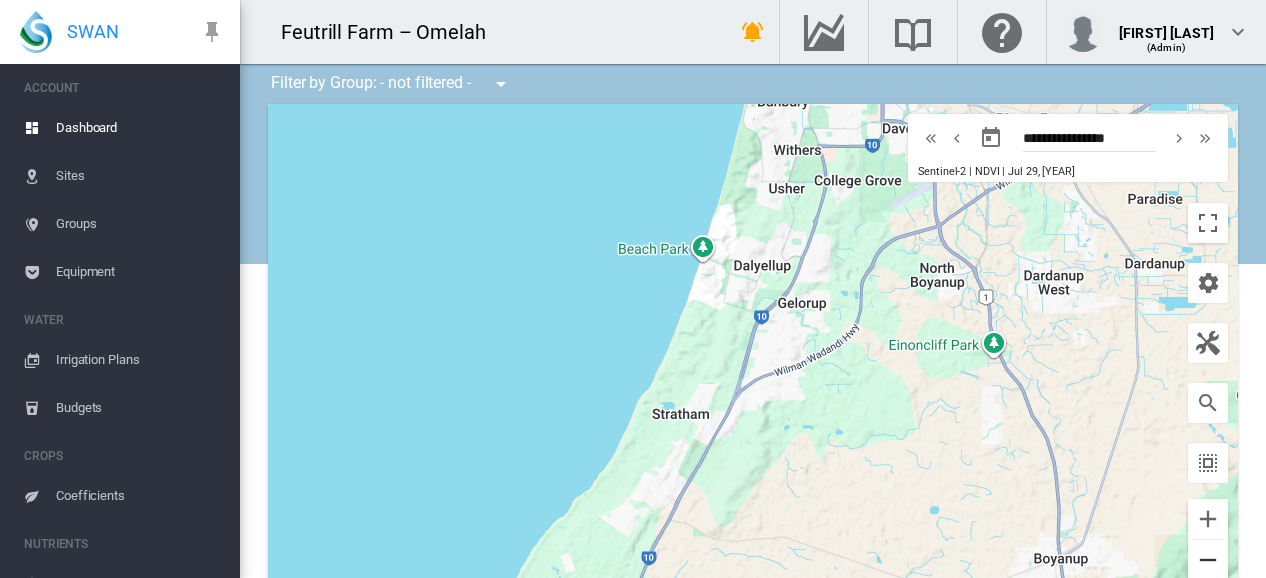 click at bounding box center [1208, 560] 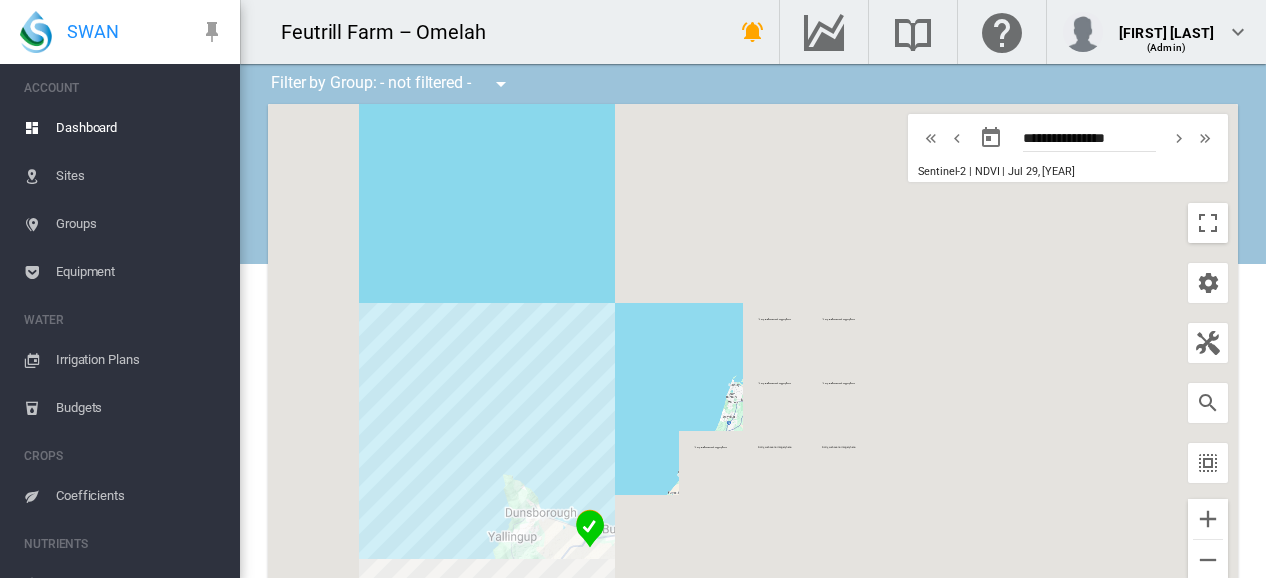 click on "To navigate, press the arrow keys." at bounding box center (753, 354) 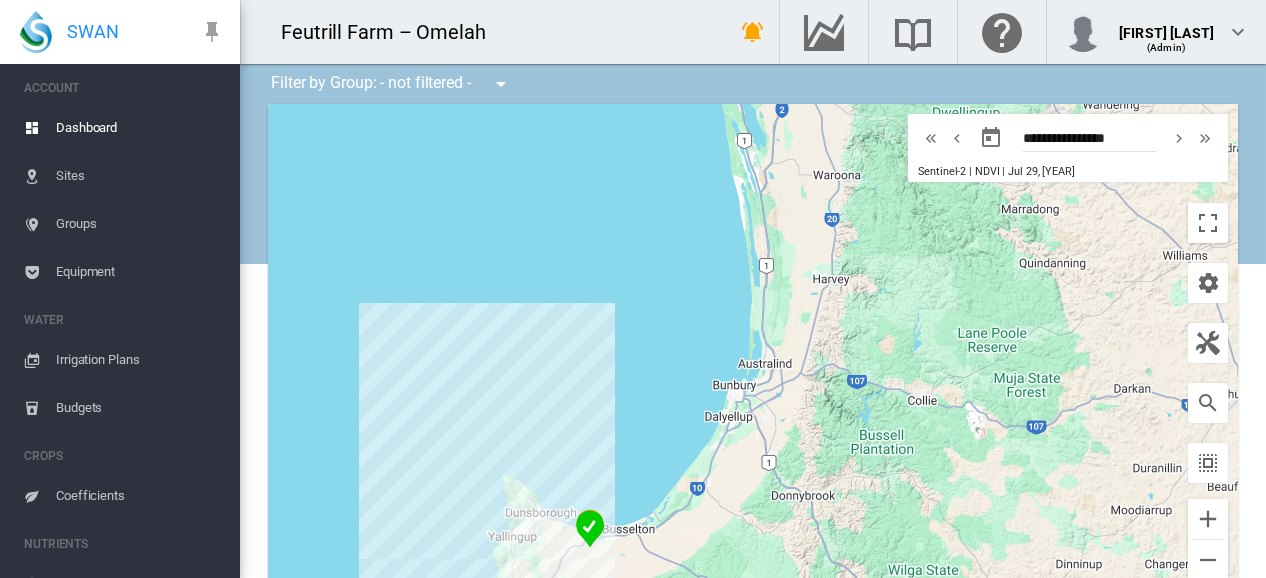 drag, startPoint x: 534, startPoint y: 553, endPoint x: 551, endPoint y: 453, distance: 101.43471 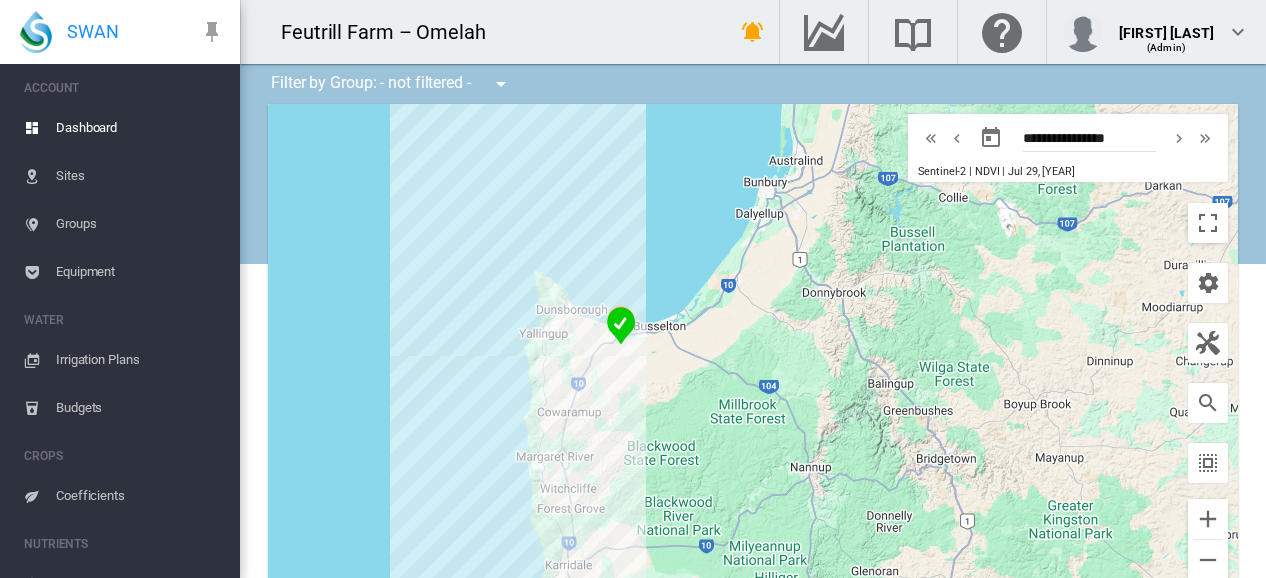 drag, startPoint x: 539, startPoint y: 542, endPoint x: 570, endPoint y: 343, distance: 201.4001 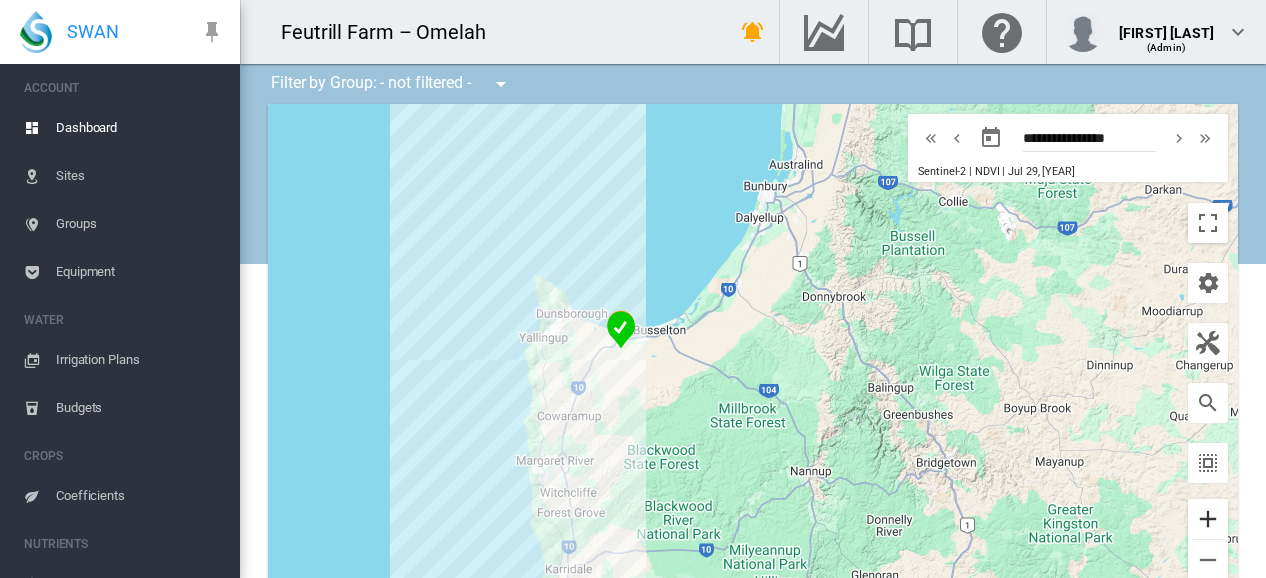 click at bounding box center [1208, 519] 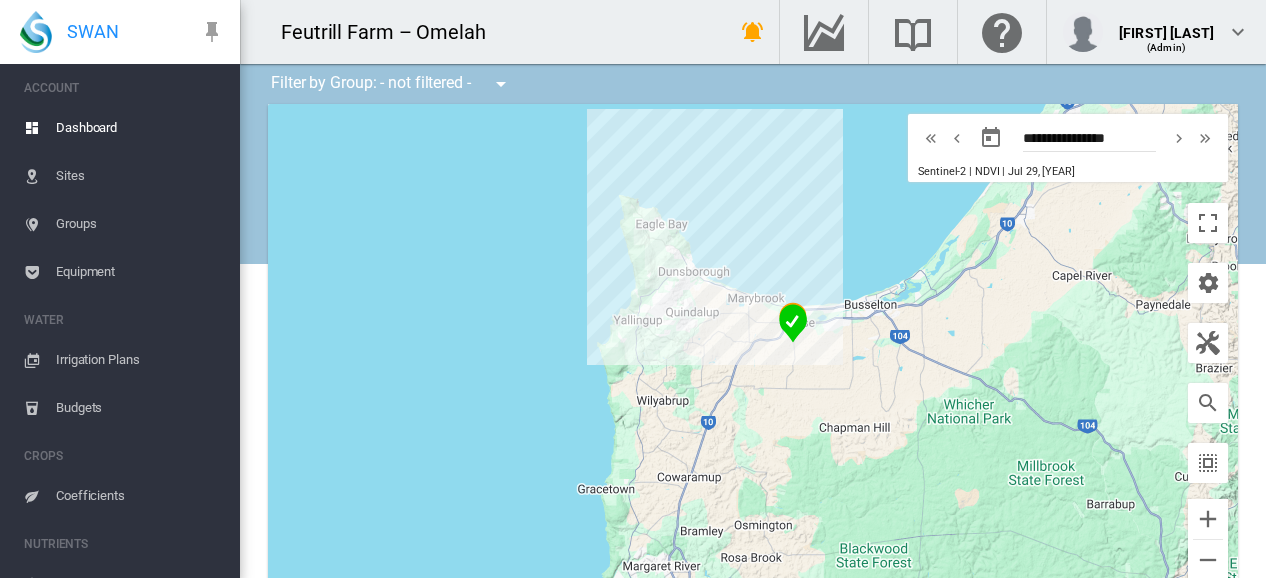 drag, startPoint x: 462, startPoint y: 411, endPoint x: 769, endPoint y: 409, distance: 307.0065 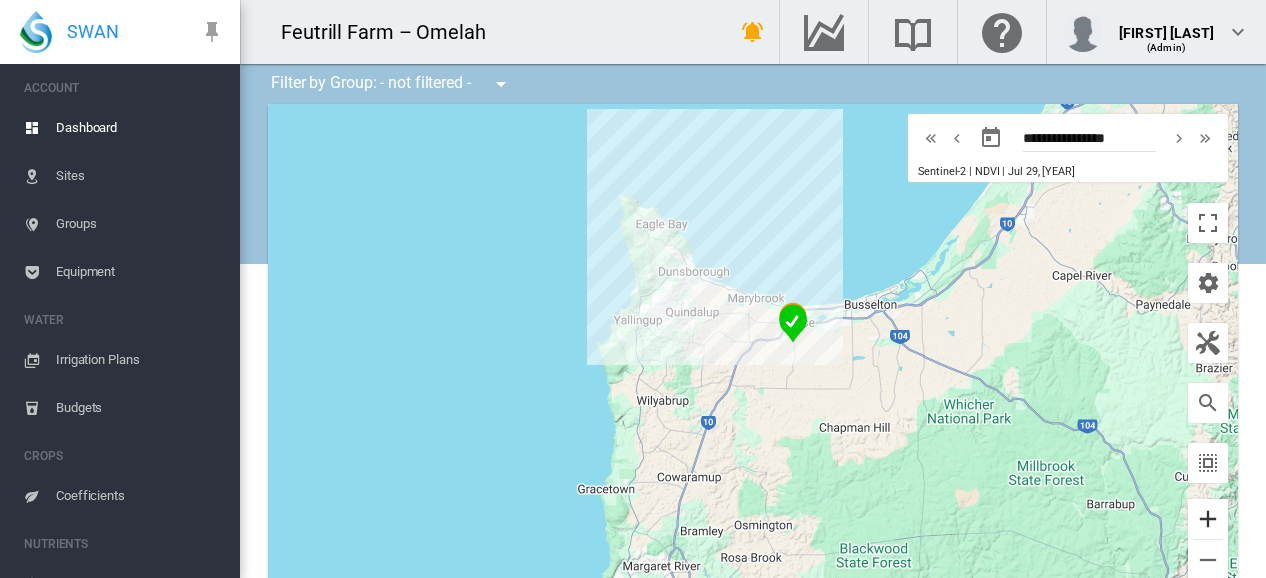 click at bounding box center (1208, 519) 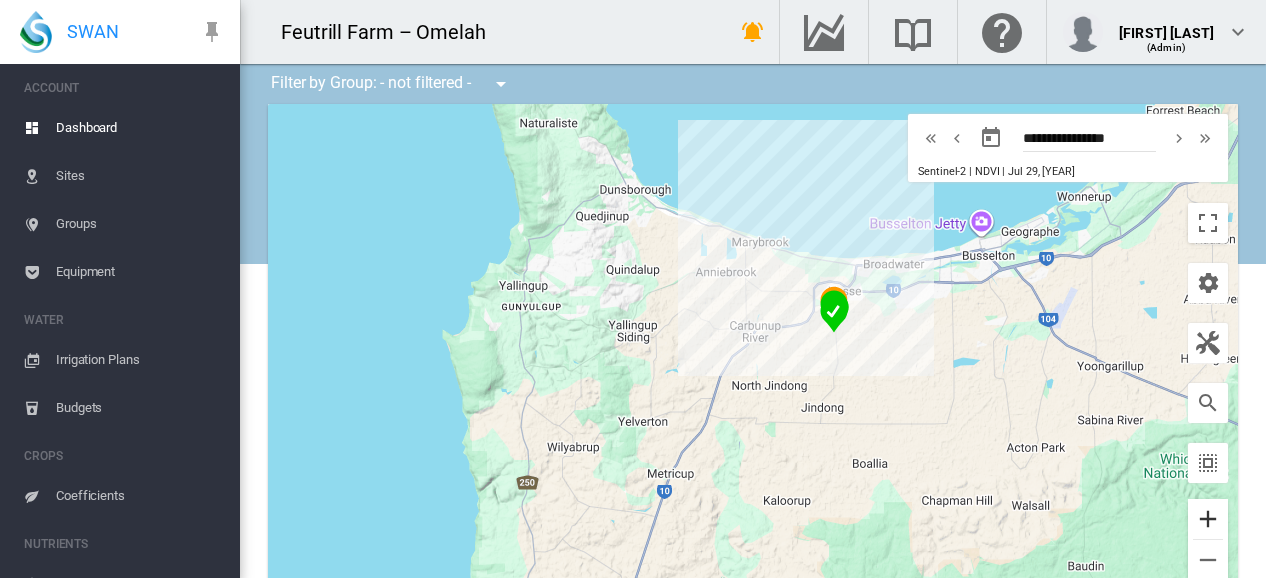 click at bounding box center [1208, 519] 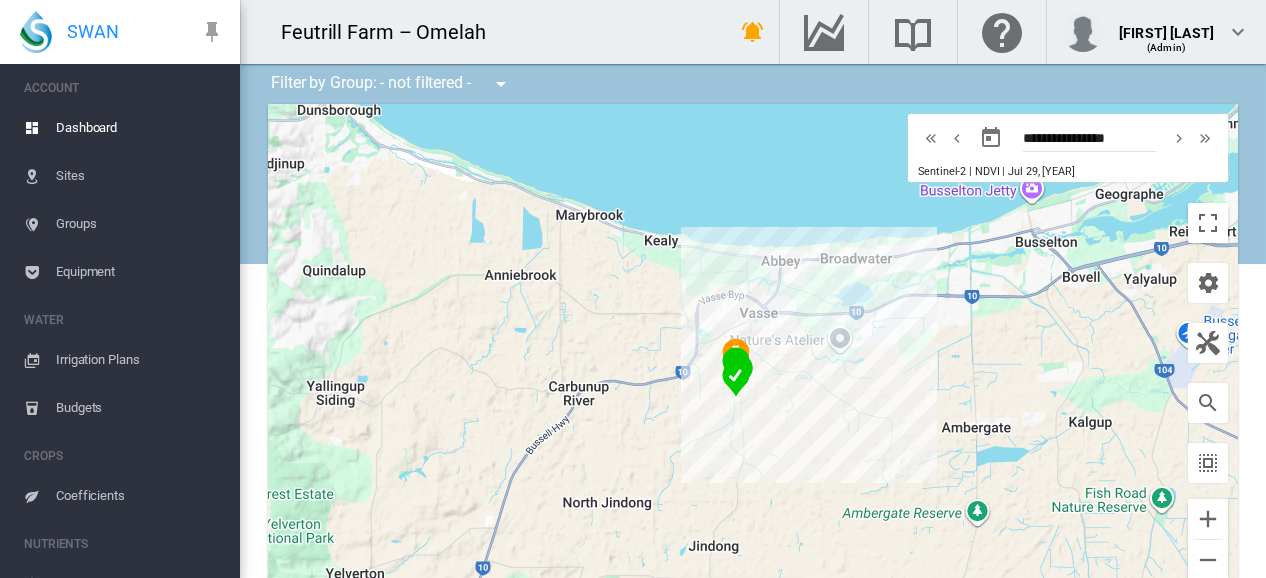 drag, startPoint x: 1019, startPoint y: 333, endPoint x: 846, endPoint y: 416, distance: 191.88017 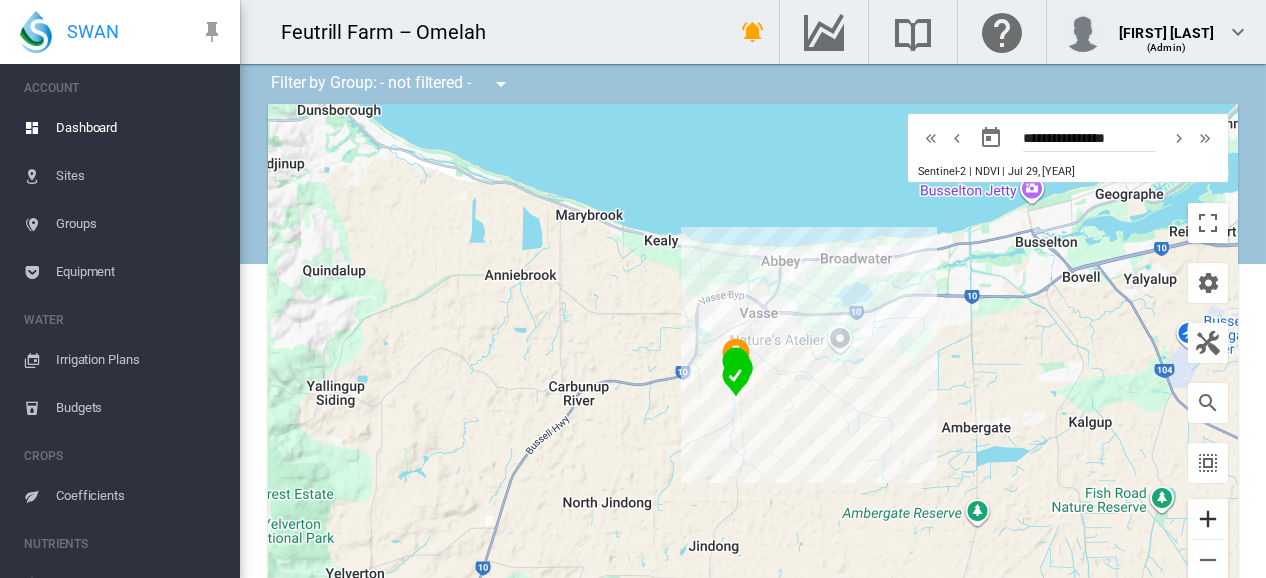 click at bounding box center [1208, 519] 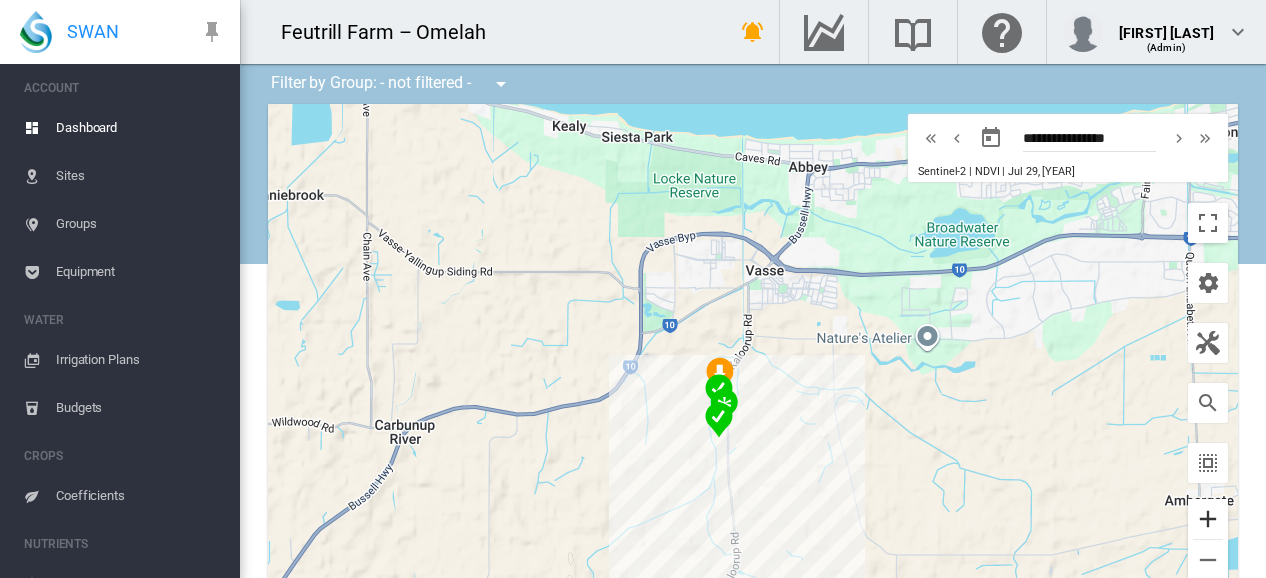 click at bounding box center (1208, 519) 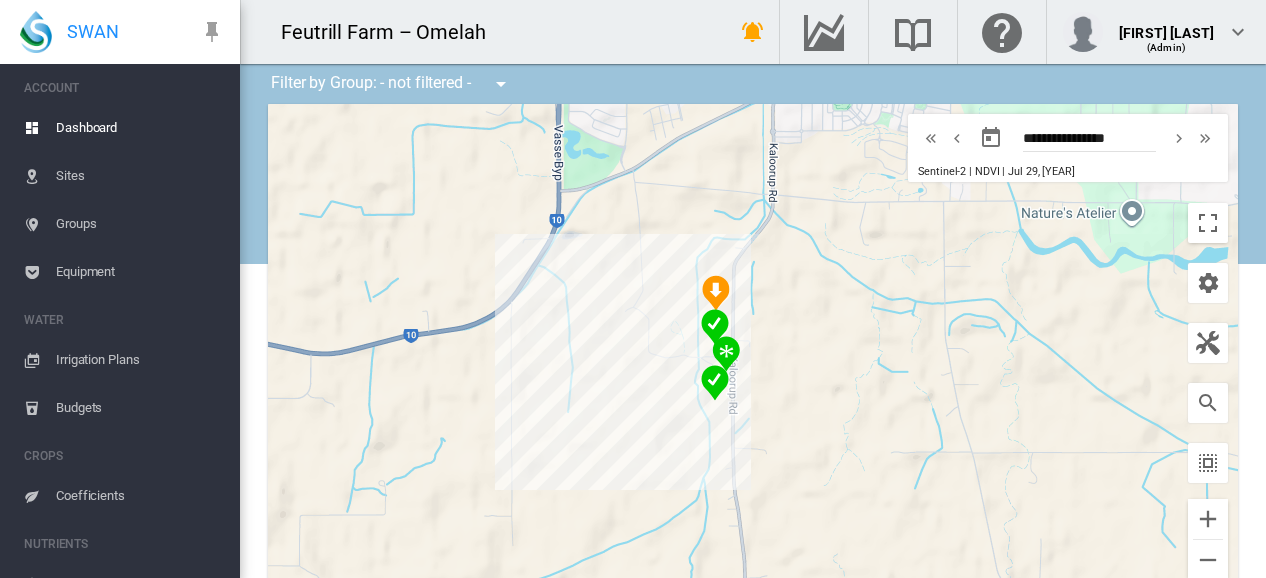 drag, startPoint x: 889, startPoint y: 515, endPoint x: 920, endPoint y: 390, distance: 128.78665 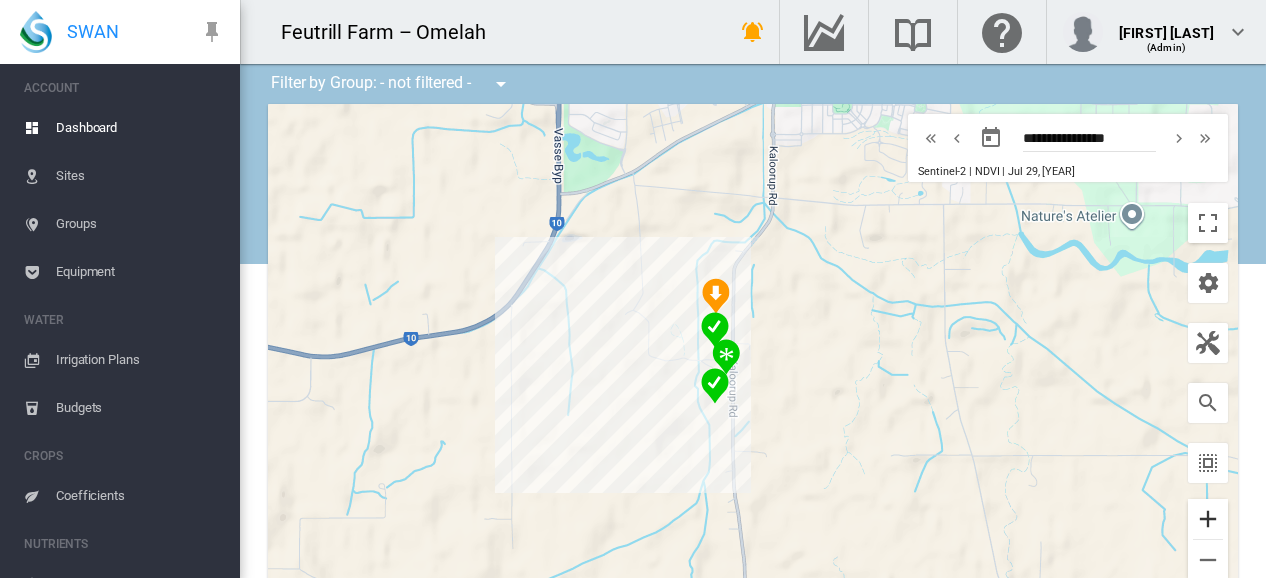 click at bounding box center [1208, 519] 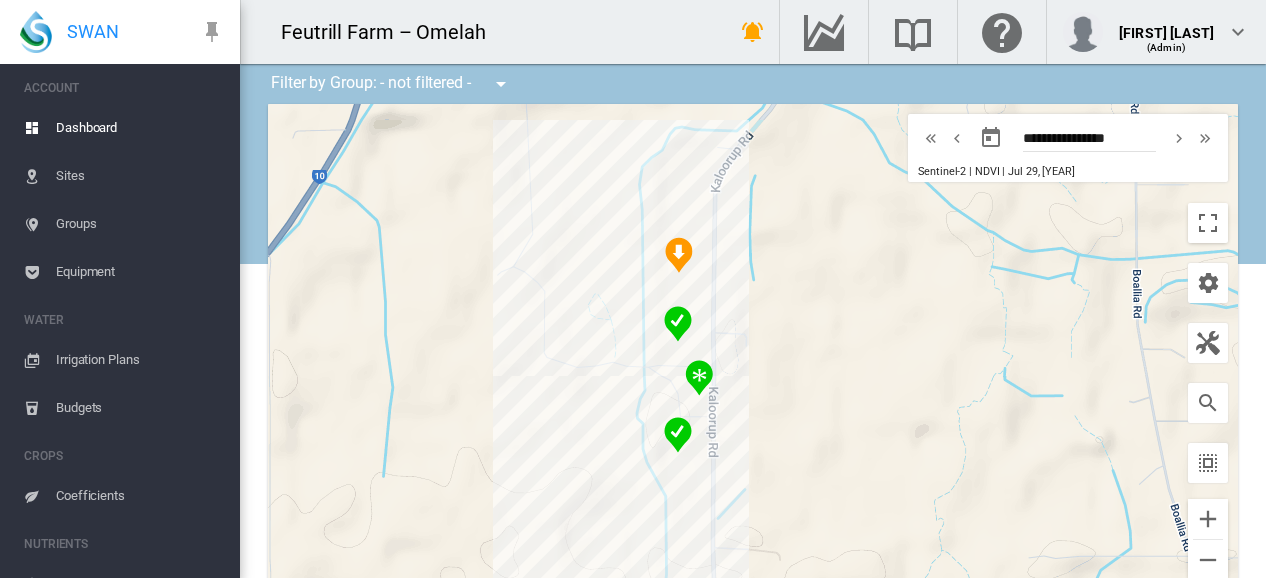 drag, startPoint x: 848, startPoint y: 433, endPoint x: 922, endPoint y: 427, distance: 74.24284 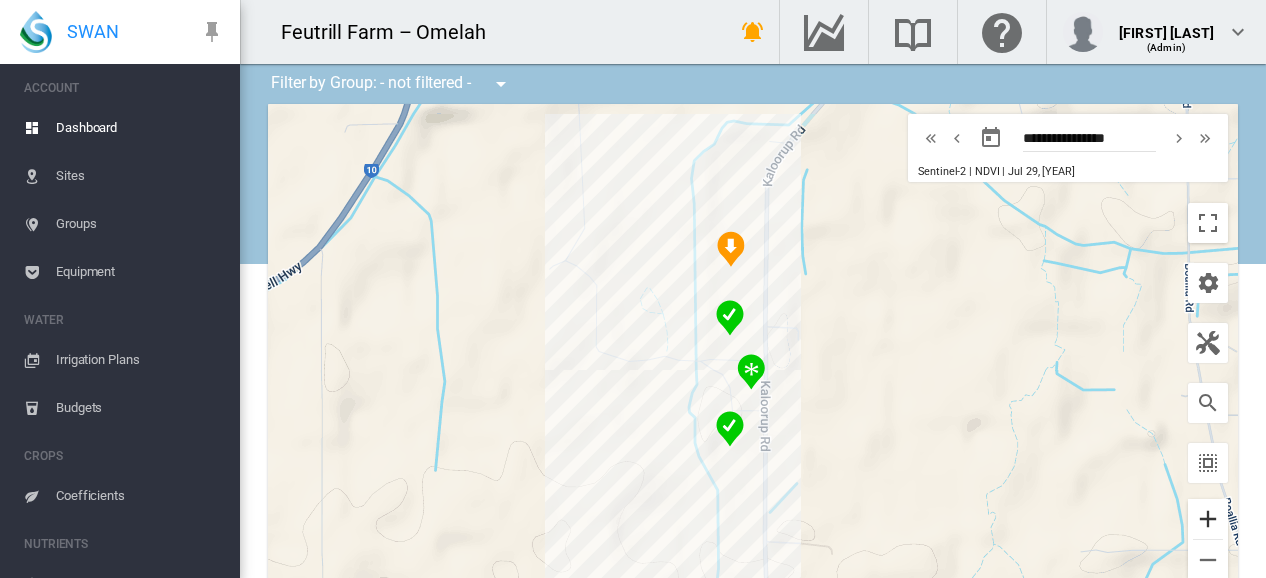 click at bounding box center [1208, 519] 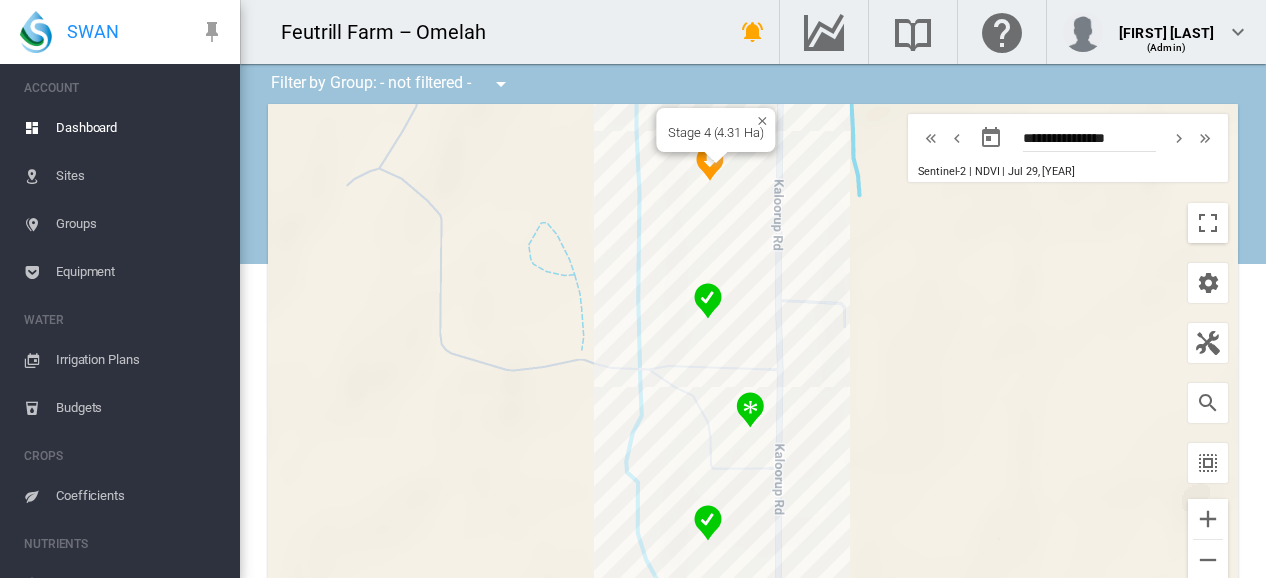 click at bounding box center (716, 158) 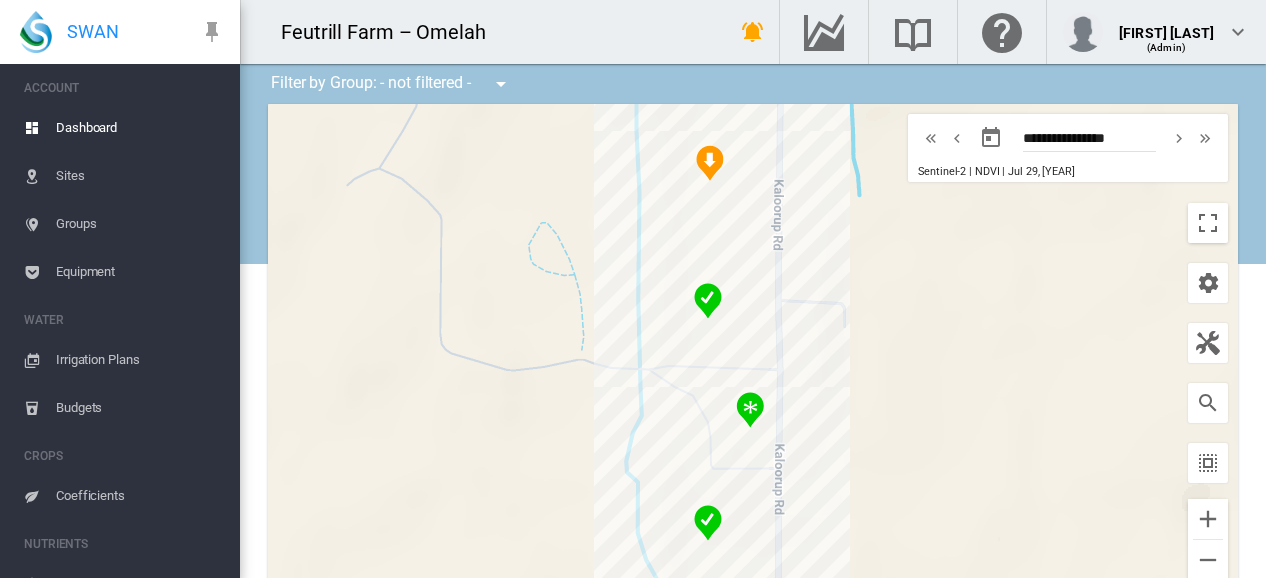 click at bounding box center [710, 163] 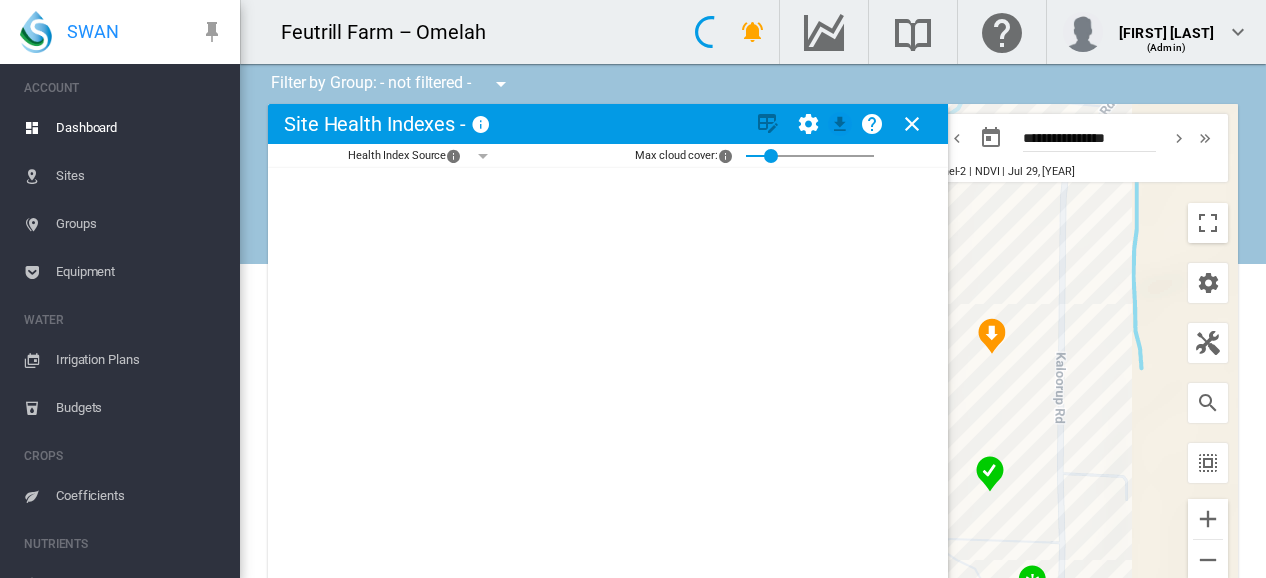 scroll, scrollTop: 26, scrollLeft: 0, axis: vertical 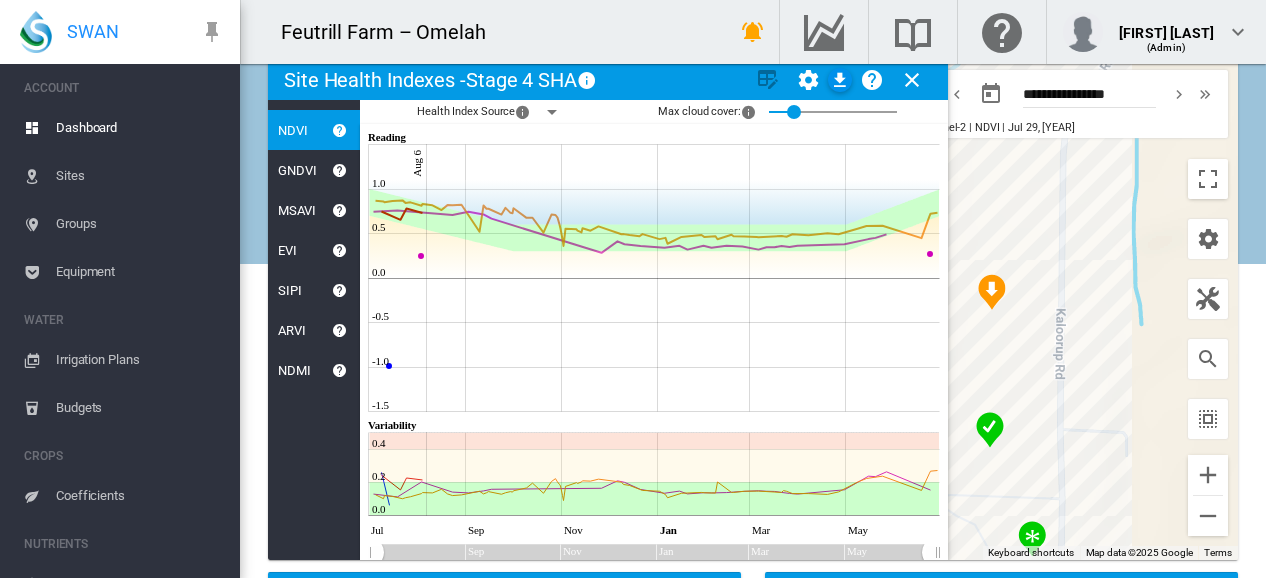 click 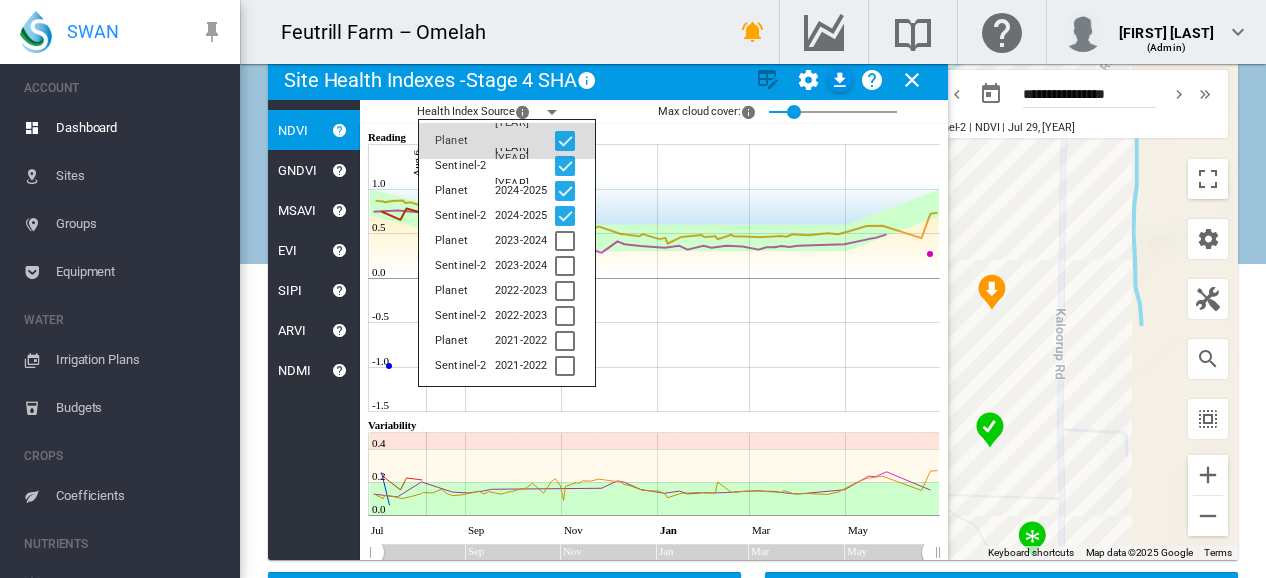 click 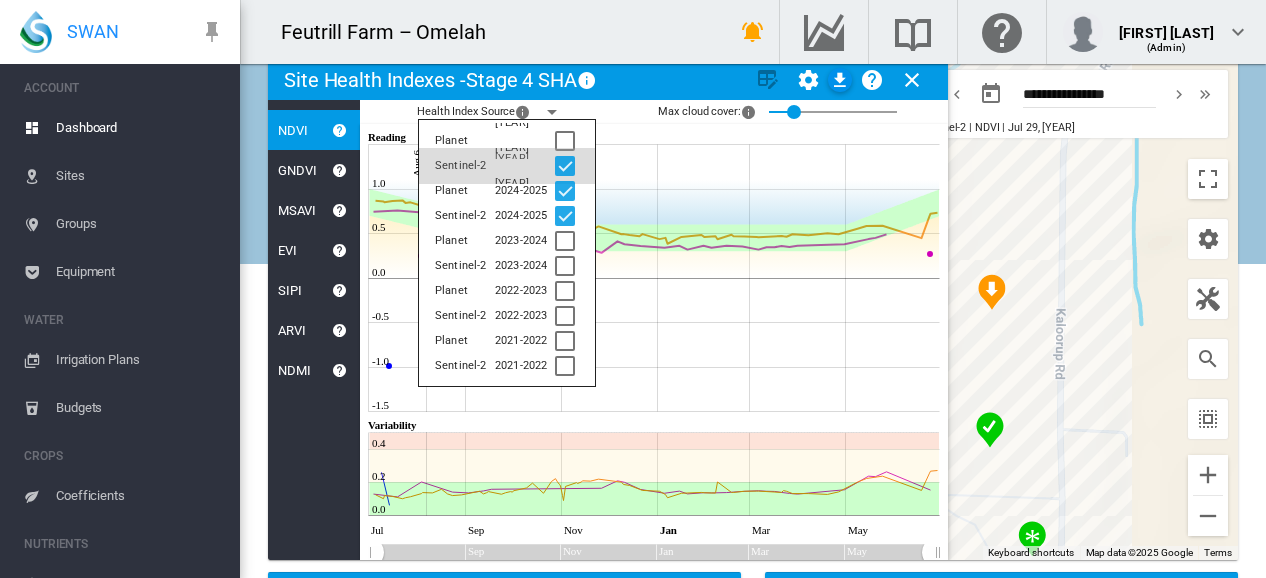 click 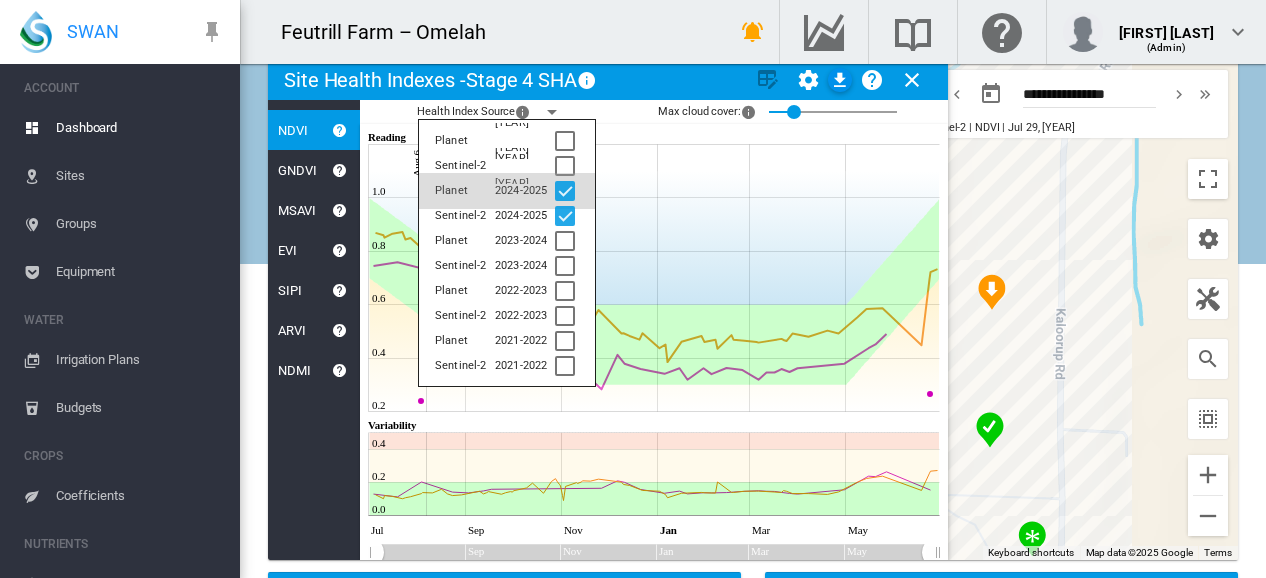 click 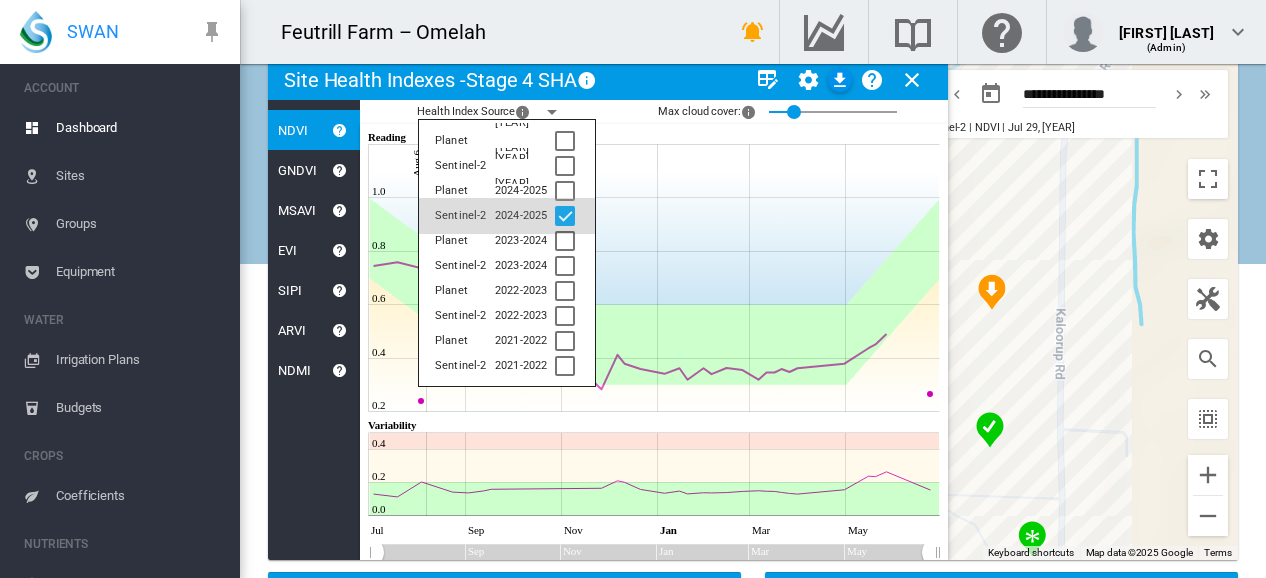 click 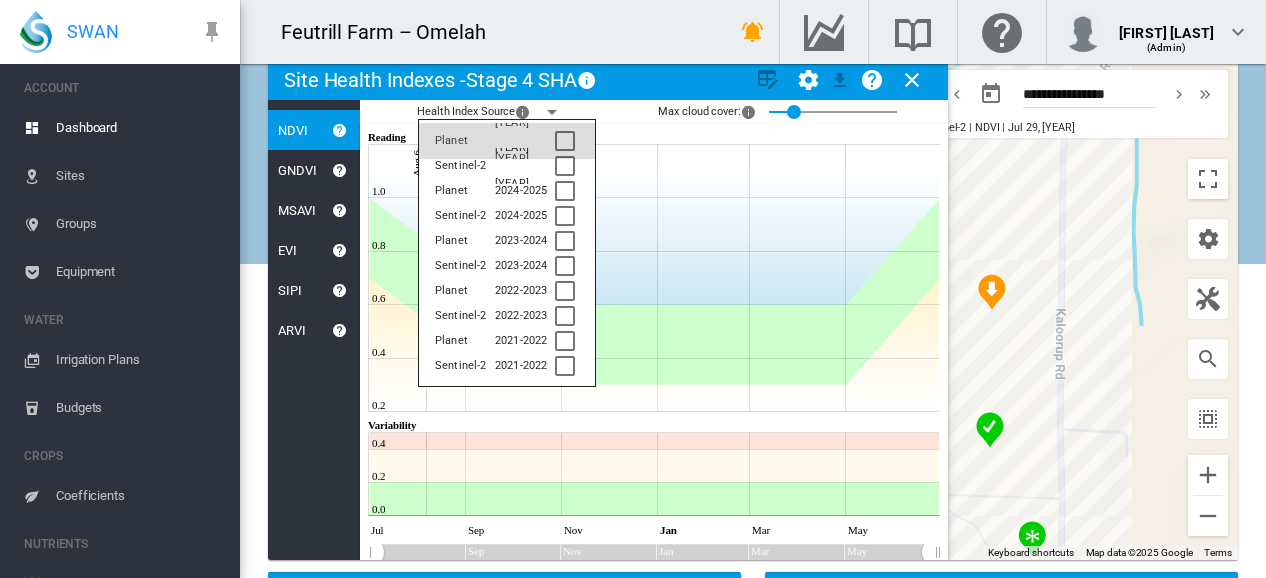 click 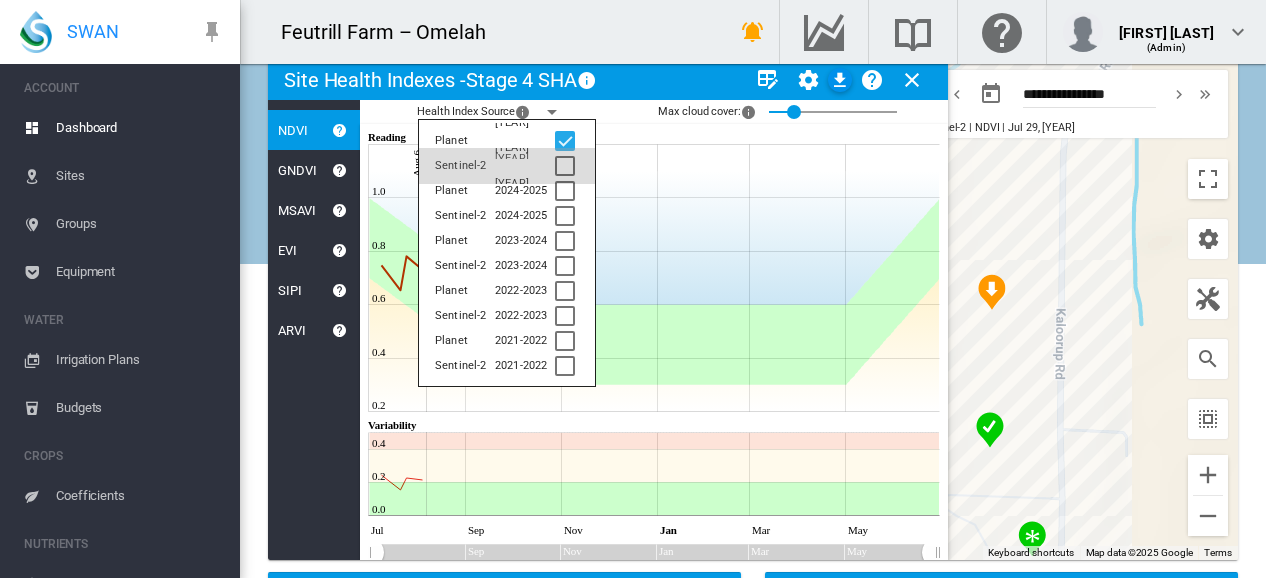 click 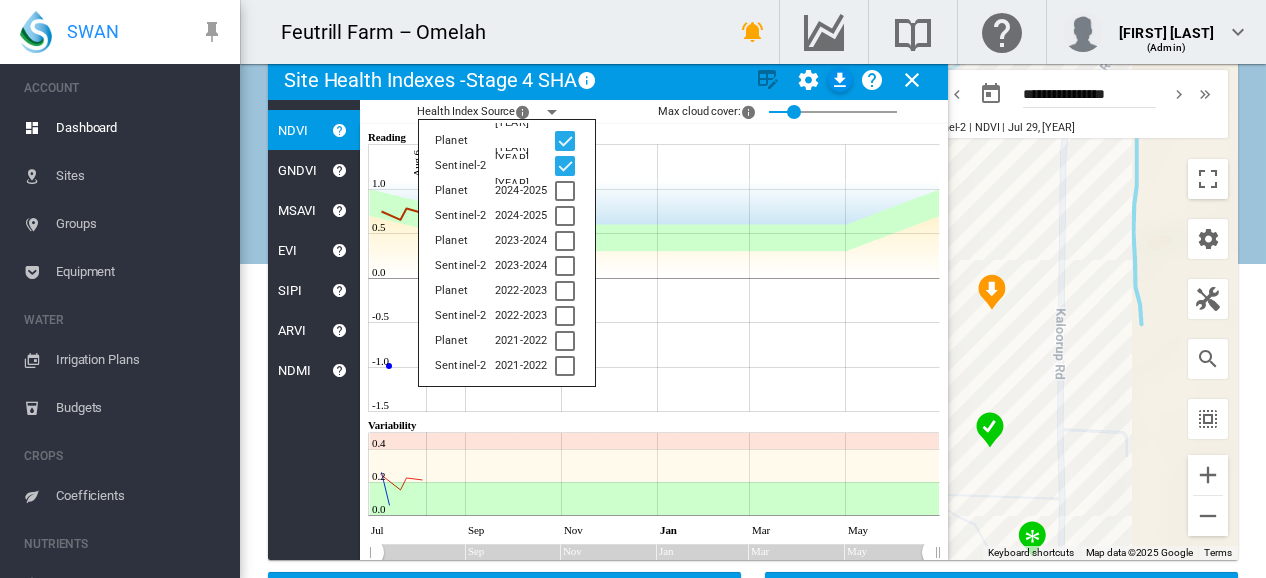 click 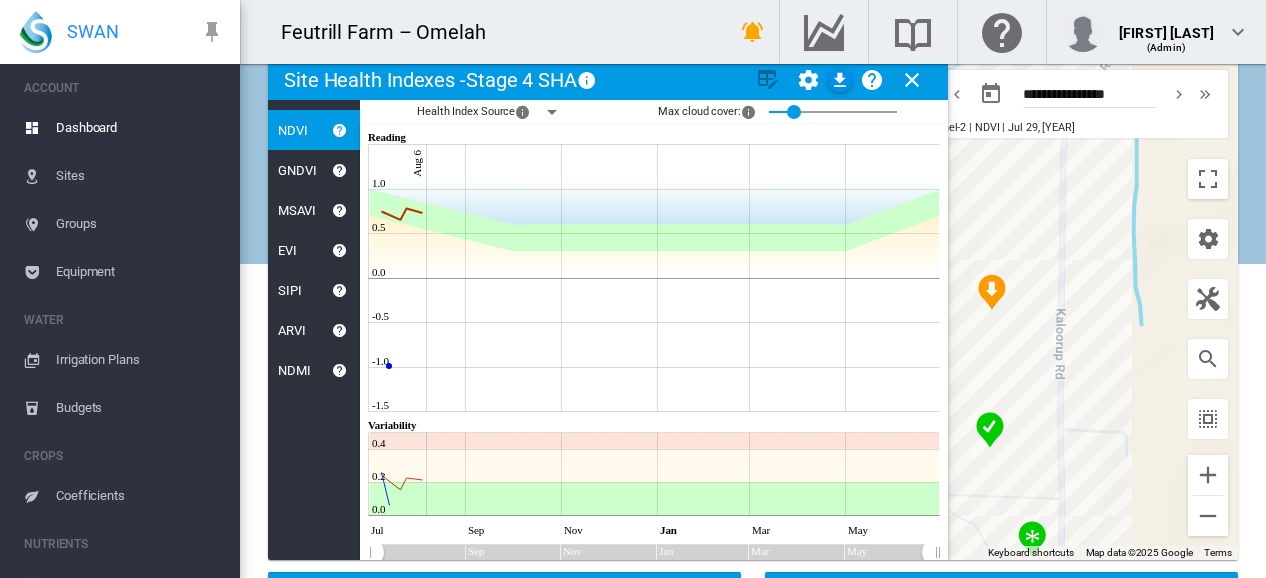 click 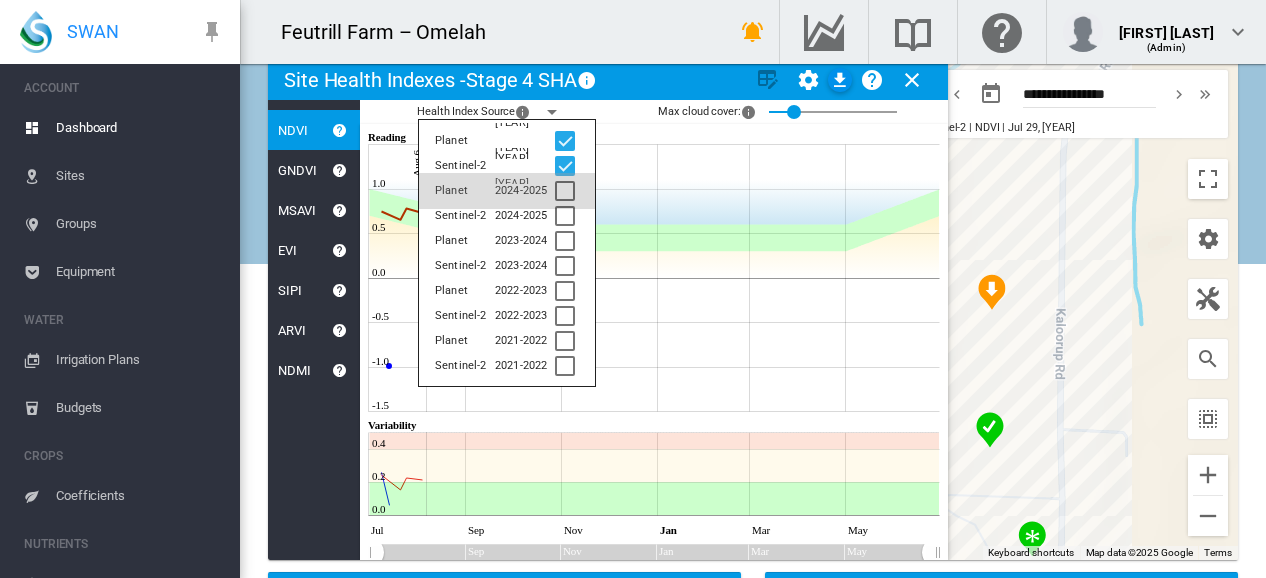 click 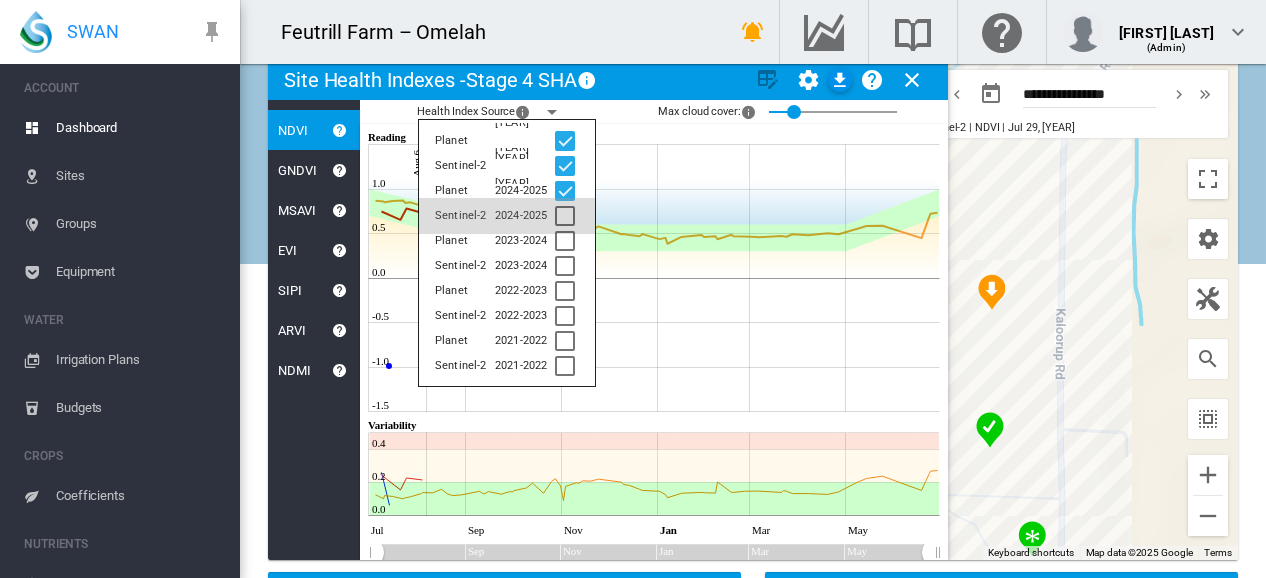click 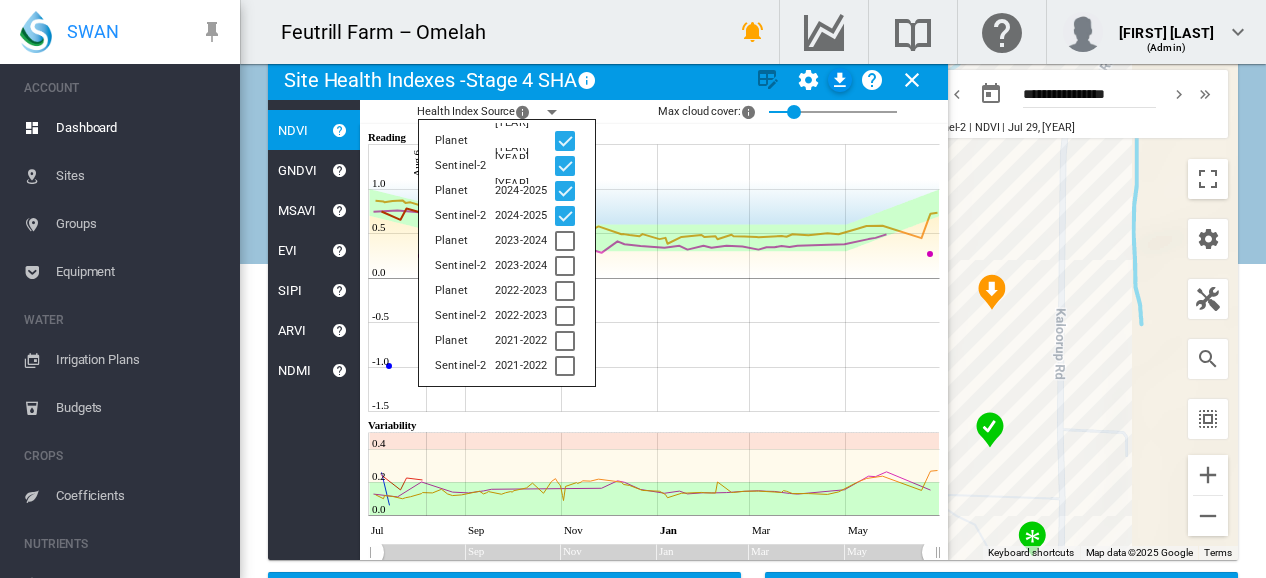 click 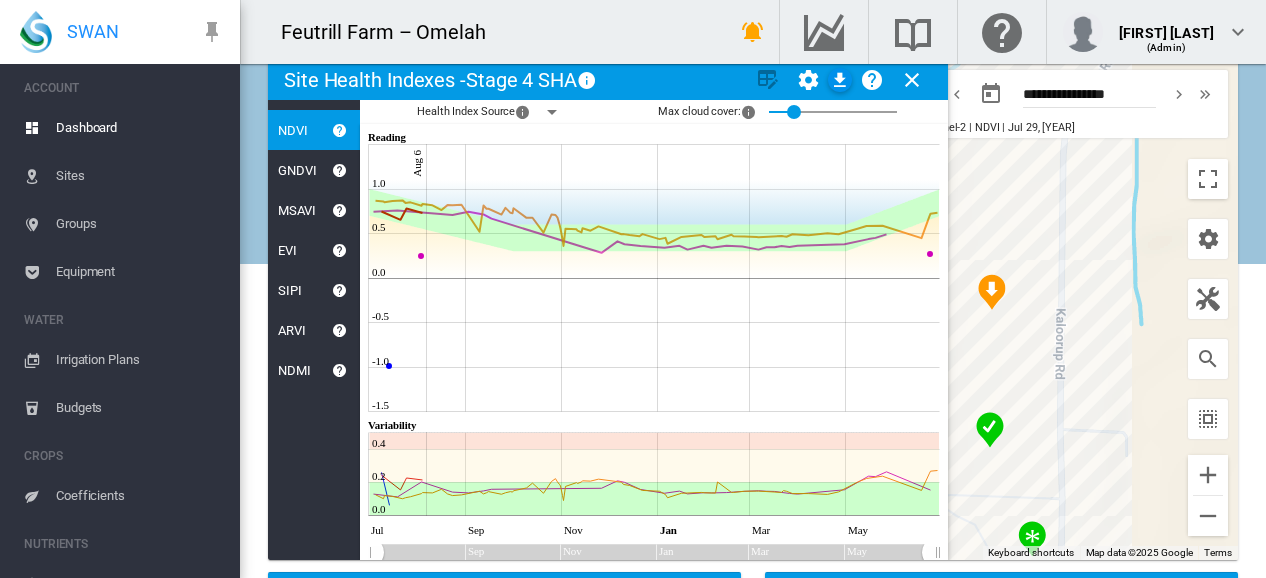 click 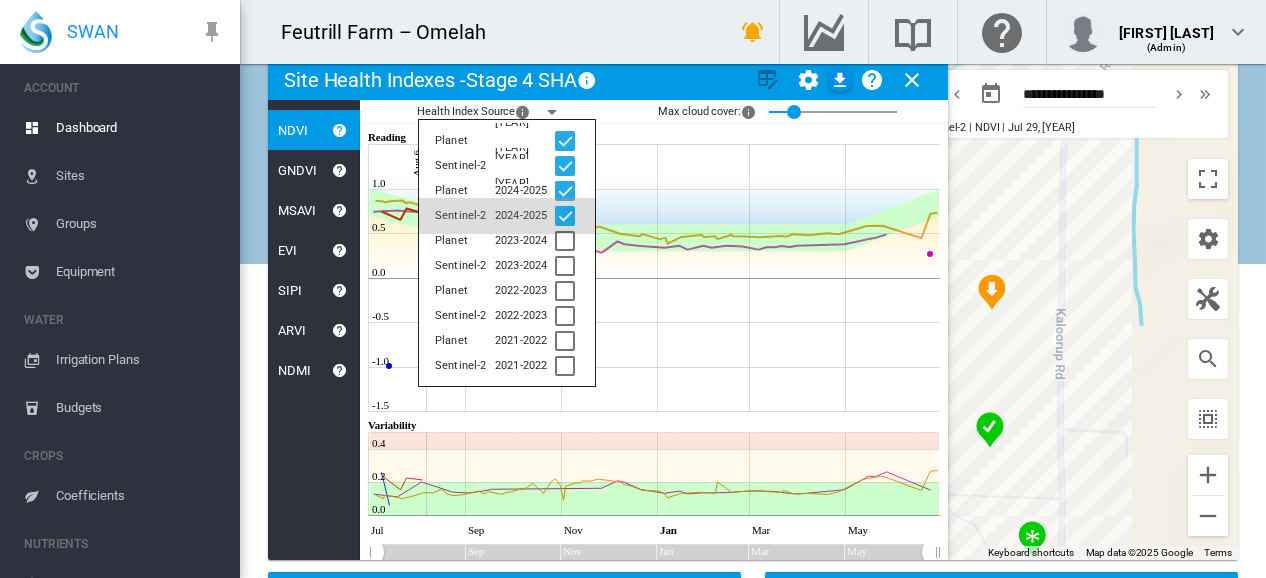 click 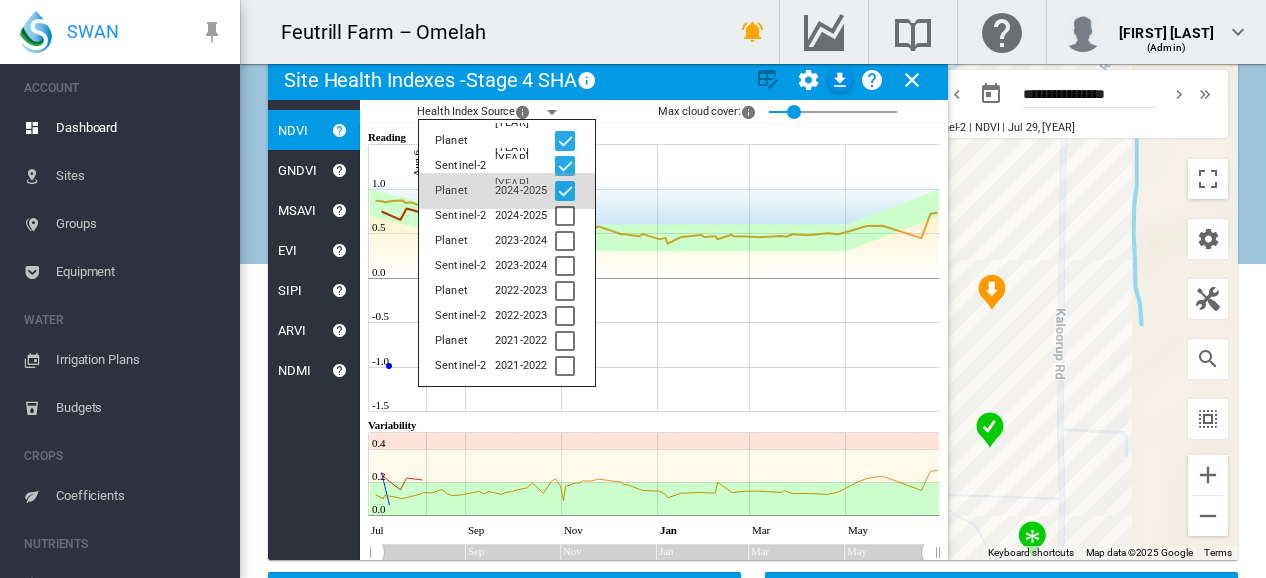 click 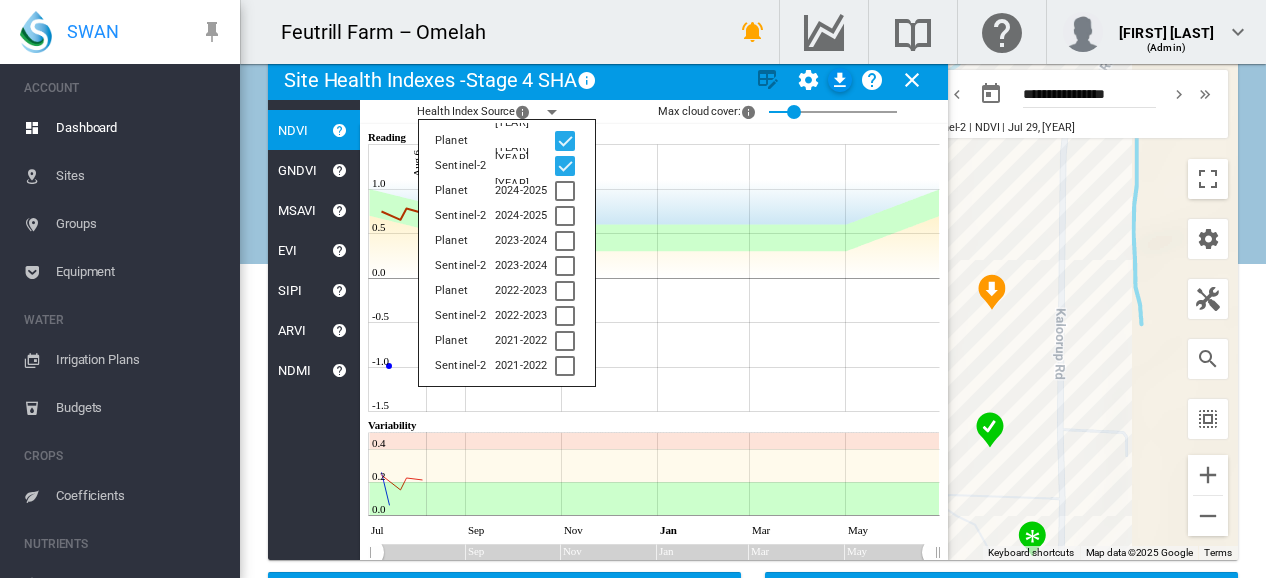 click on "Health Index Source
× The year and data provider
Planet
2025-2026
Sentinel-2
2025-2026
Planet
2024-2025" 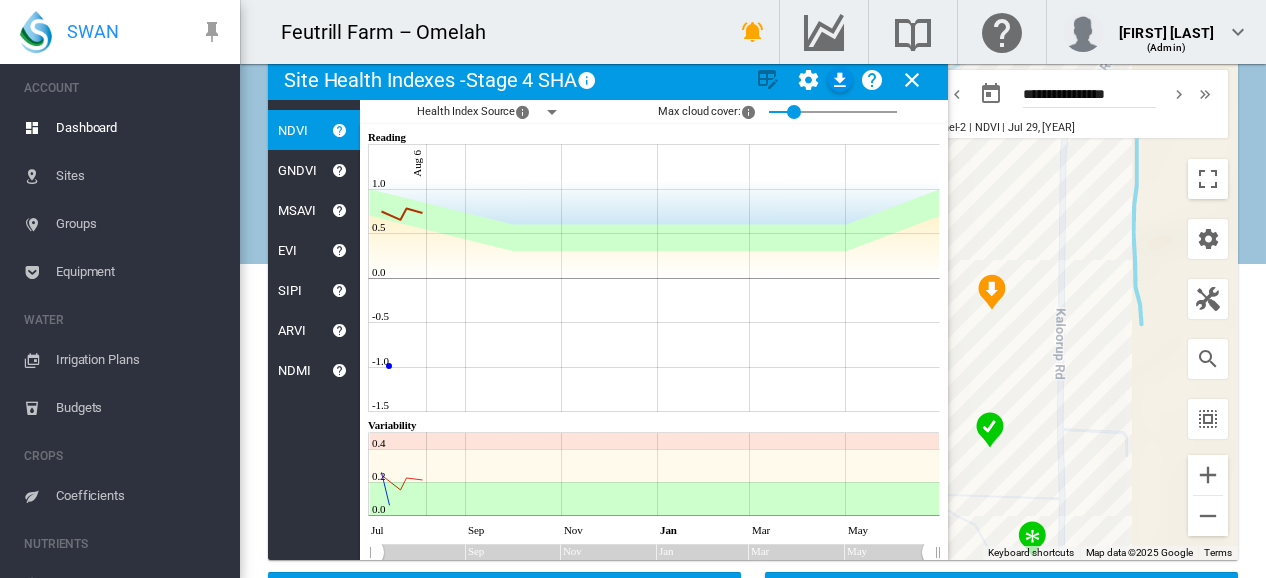 click at bounding box center [912, 80] 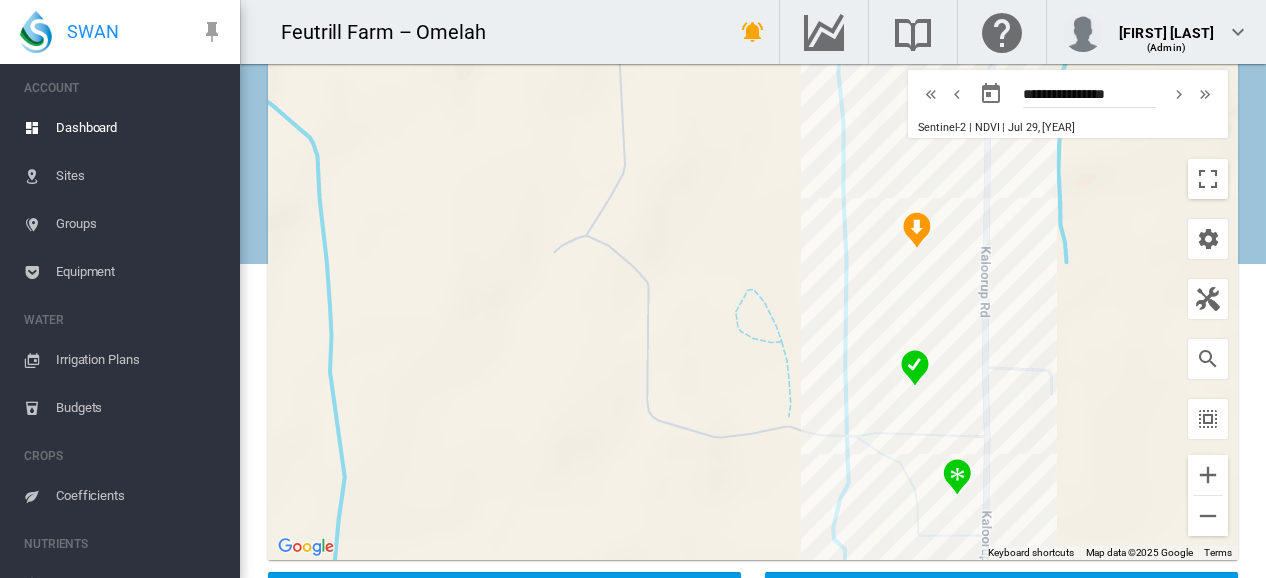 drag, startPoint x: 732, startPoint y: 425, endPoint x: 646, endPoint y: 353, distance: 112.1606 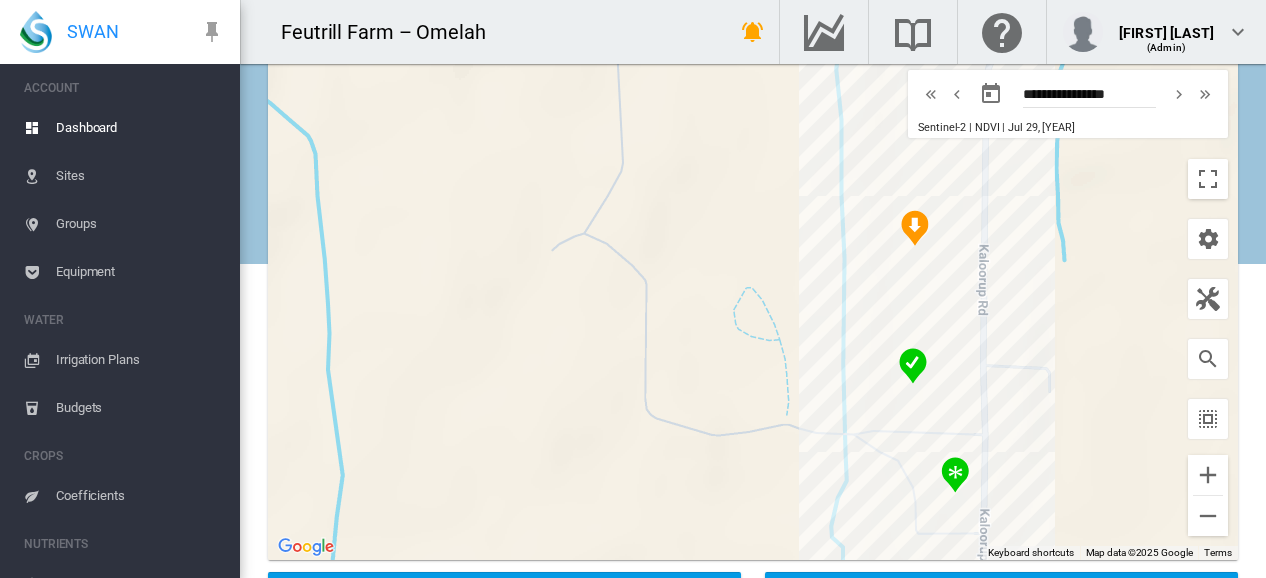 drag, startPoint x: 692, startPoint y: 341, endPoint x: 686, endPoint y: 328, distance: 14.3178215 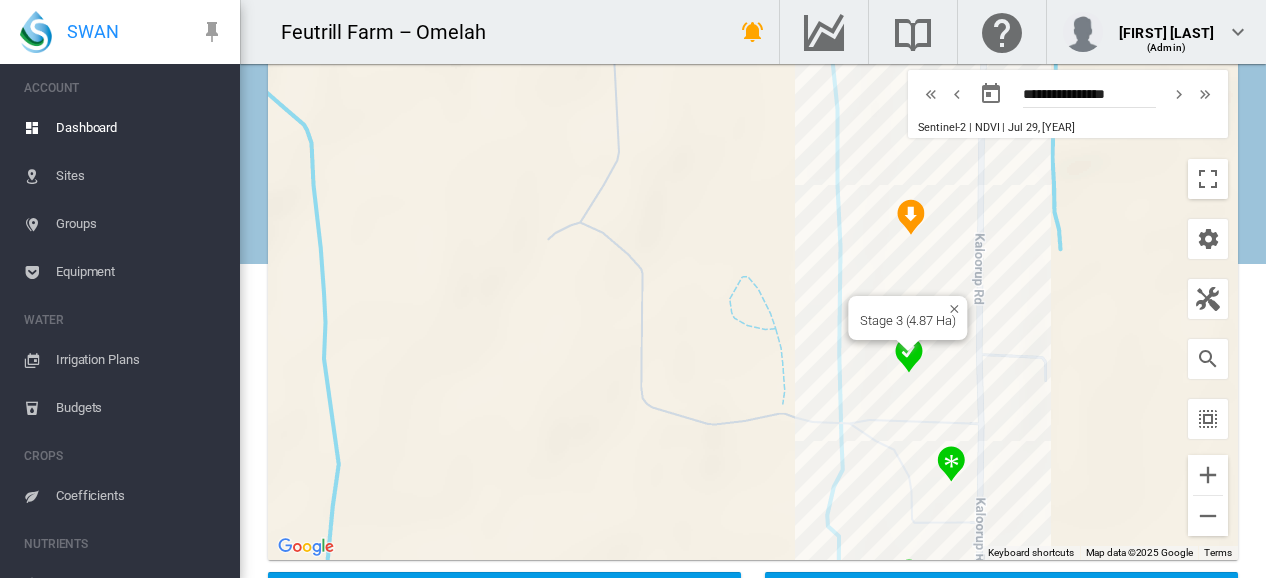 click at bounding box center (908, 346) 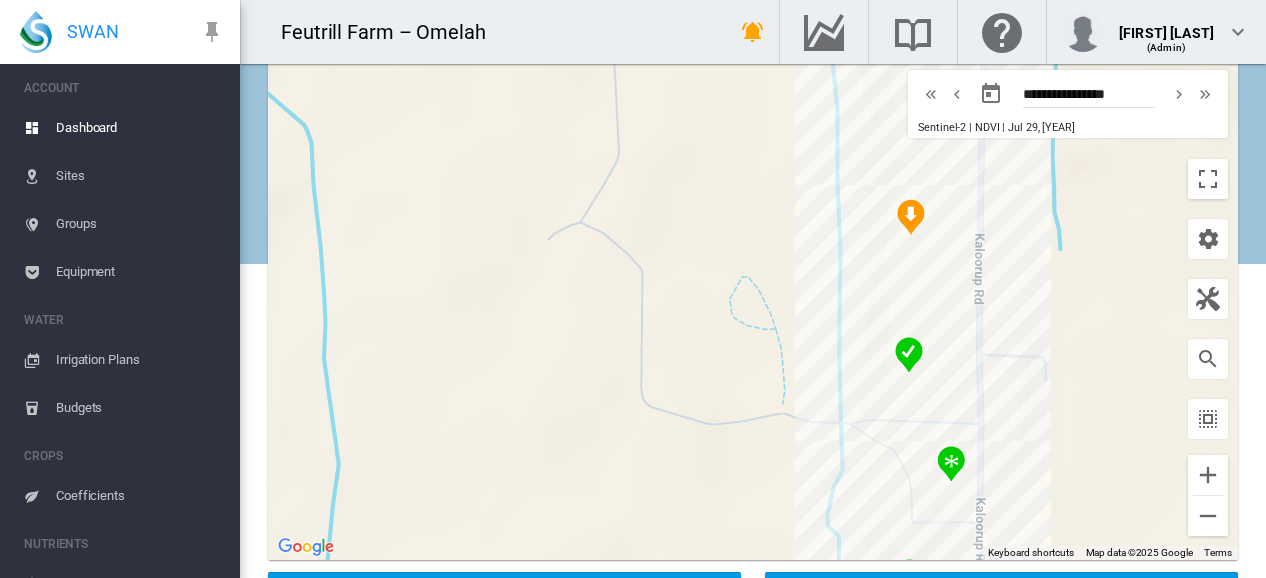 click at bounding box center (909, 355) 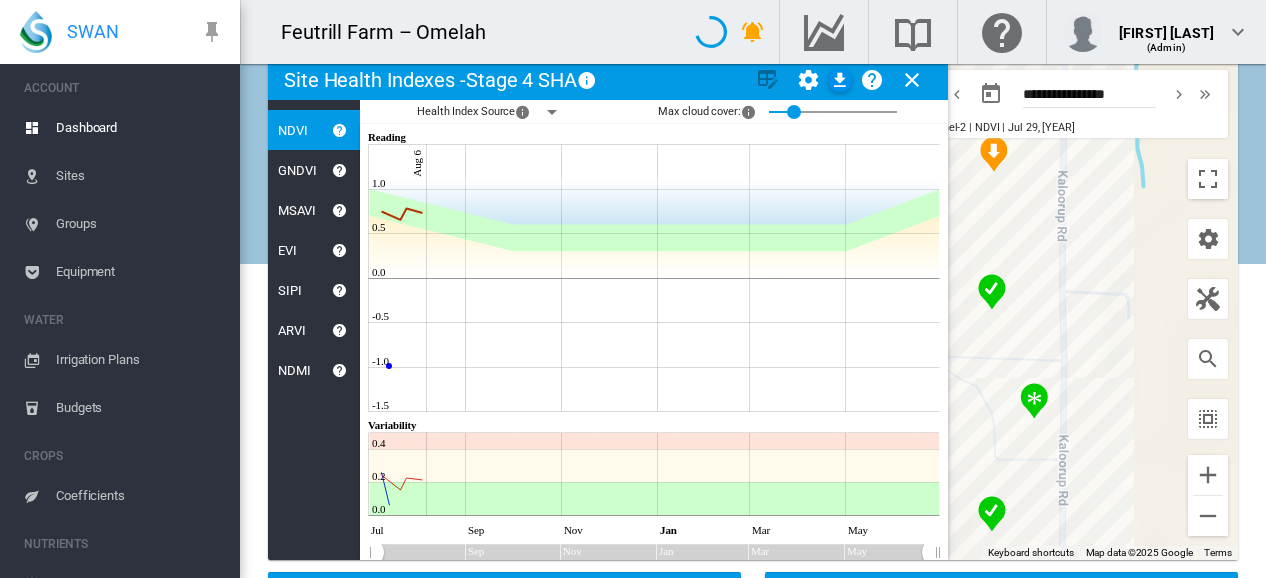 scroll, scrollTop: 40, scrollLeft: 0, axis: vertical 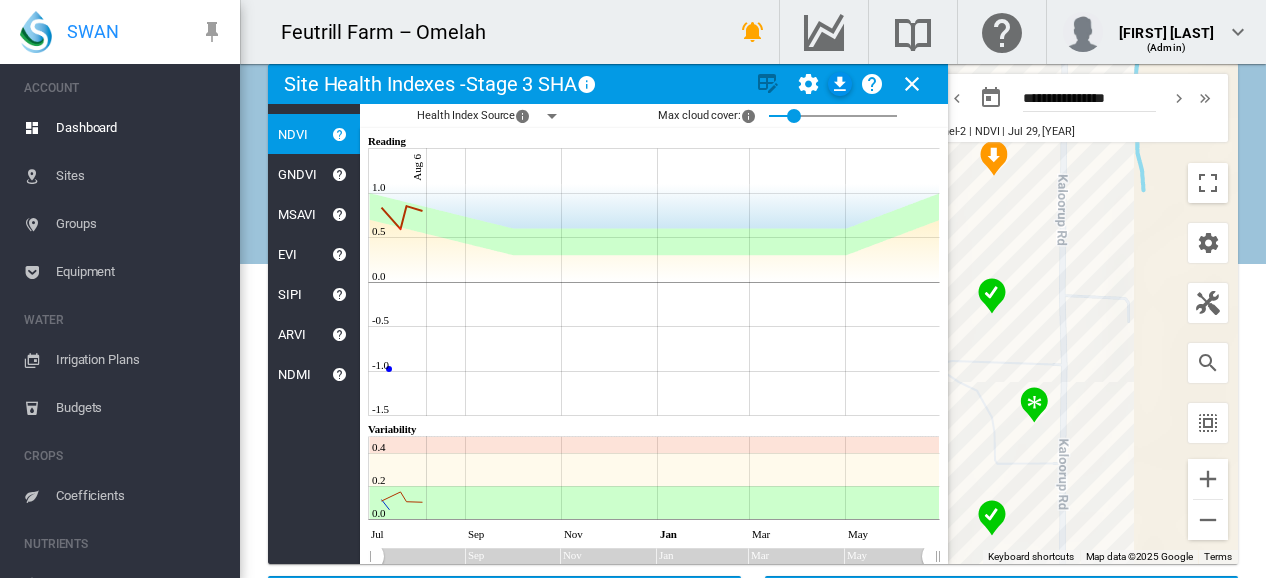 click at bounding box center [912, 84] 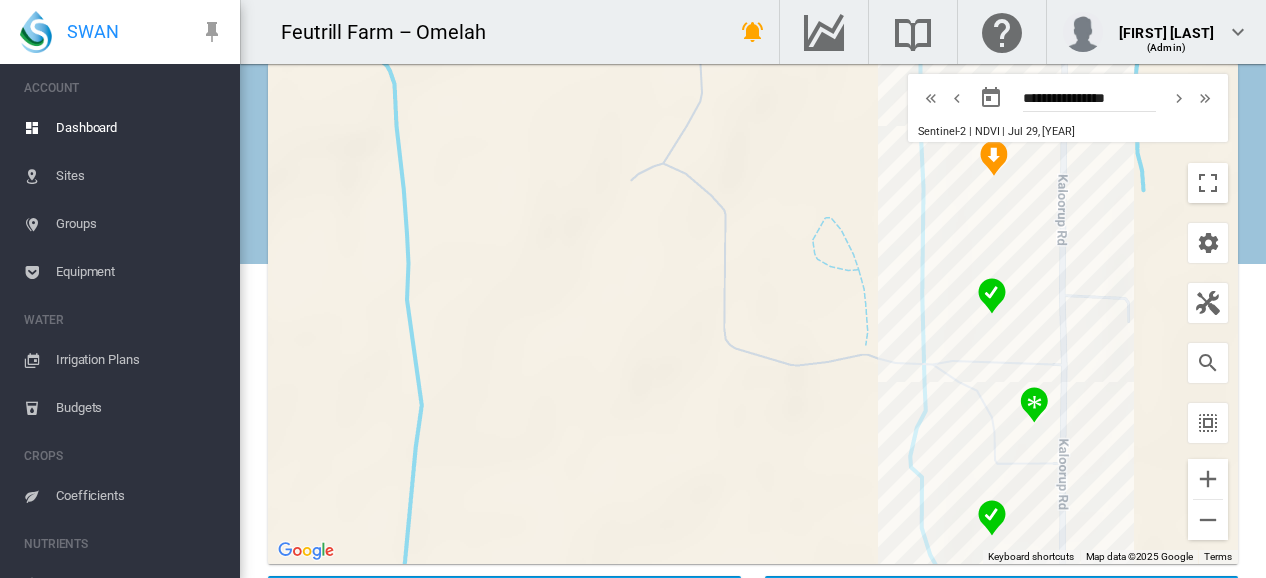 click at bounding box center [1034, 405] 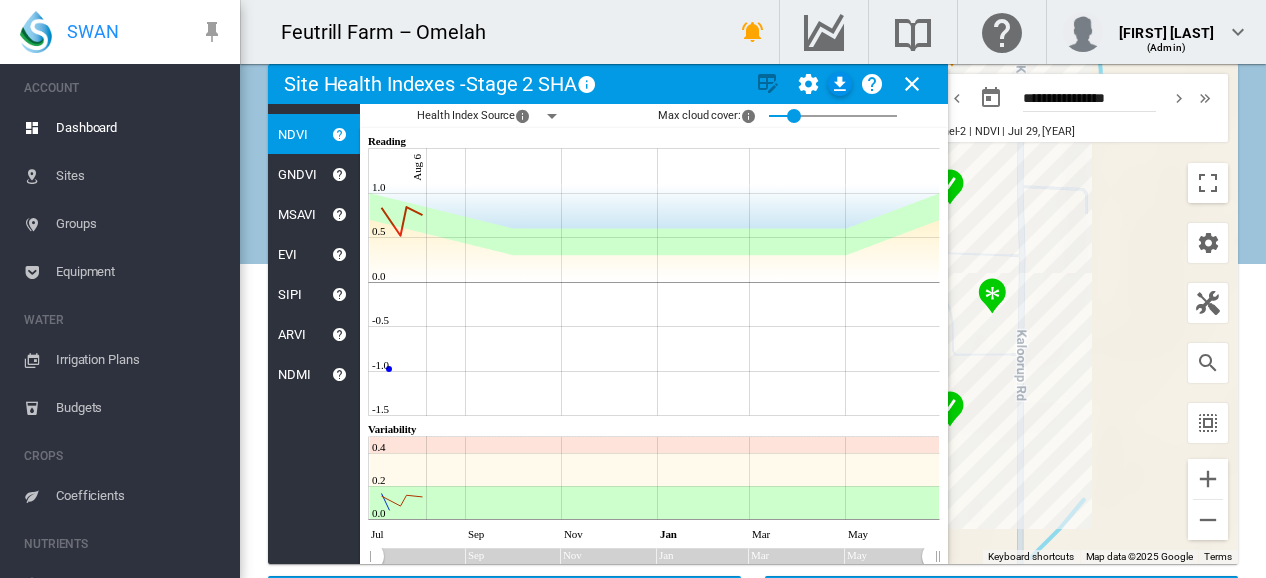 click at bounding box center (912, 84) 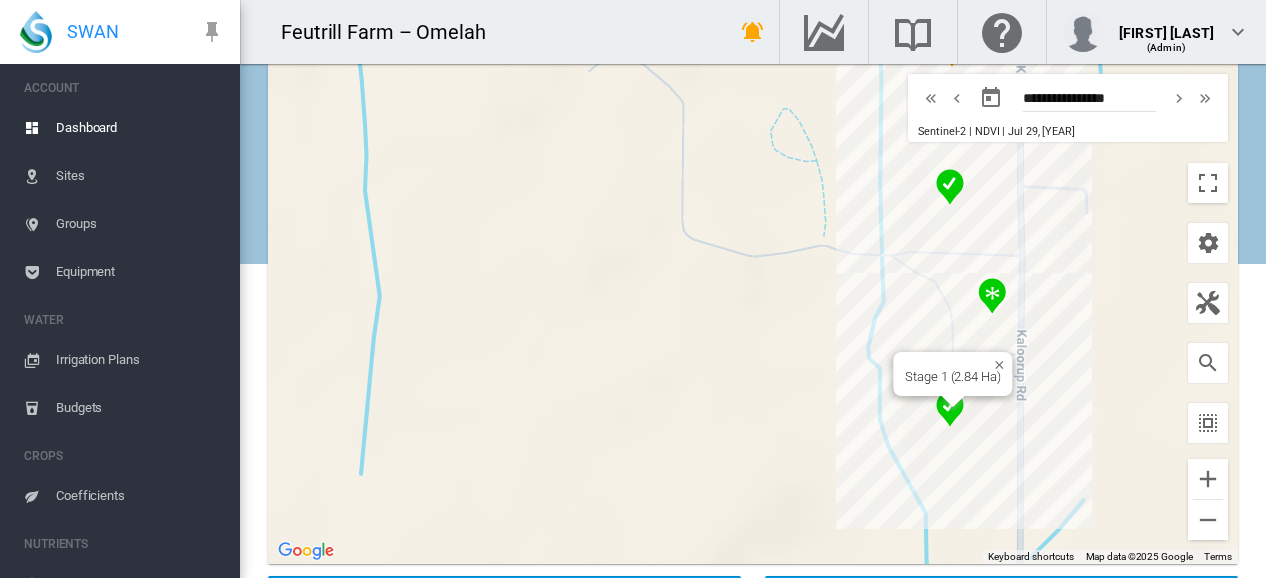 click at bounding box center [953, 402] 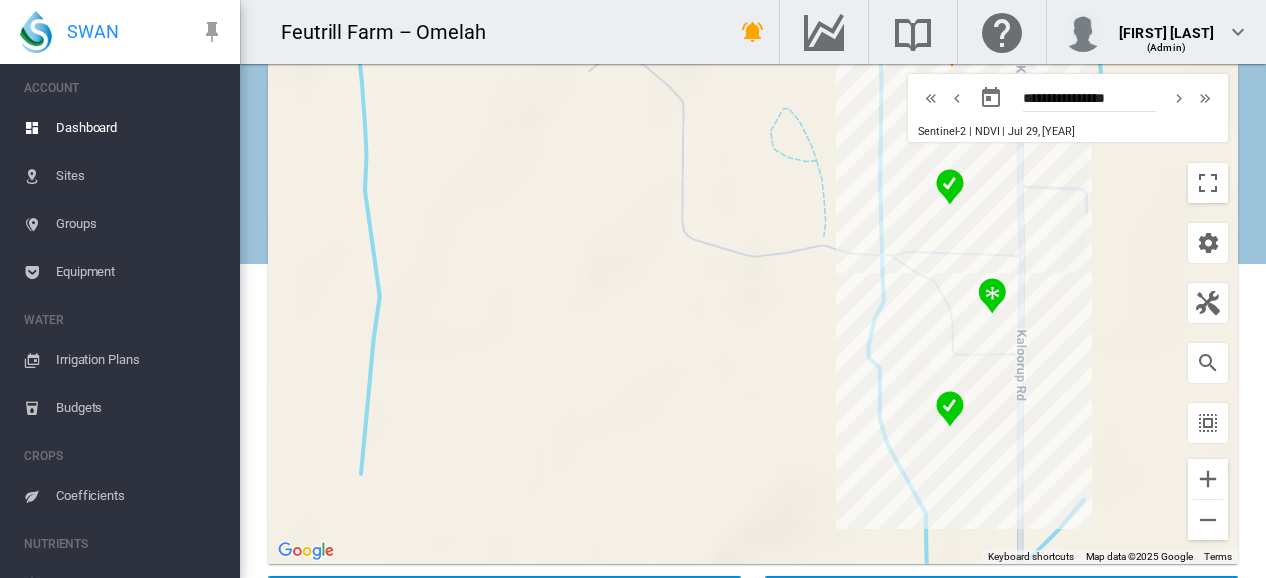 click at bounding box center [950, 409] 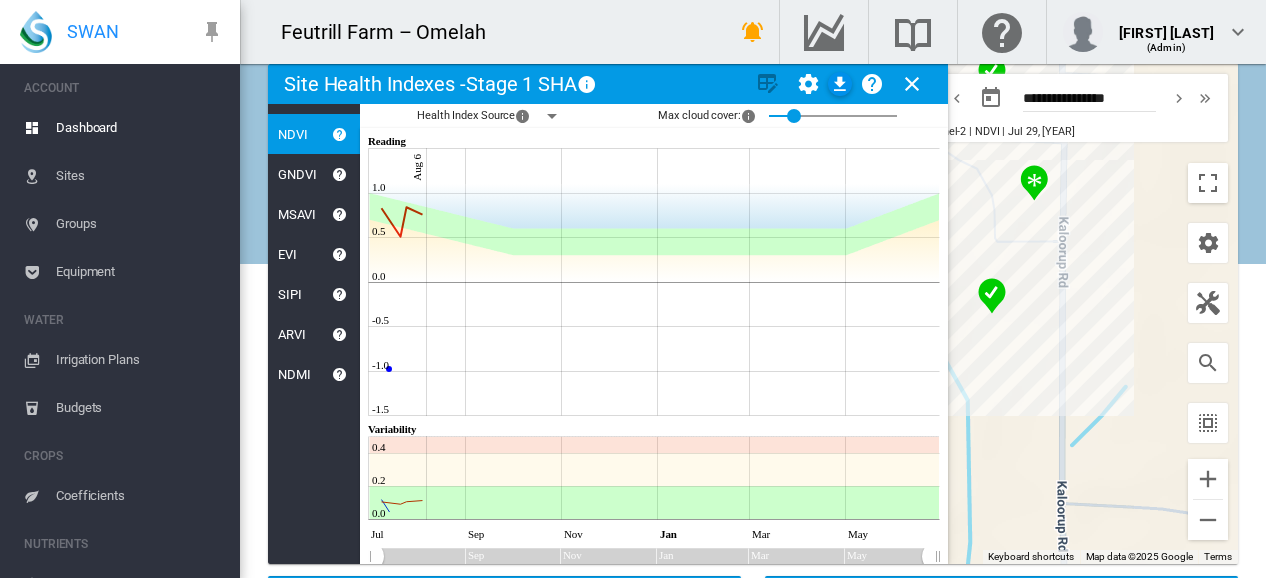 click on "GNDVI" 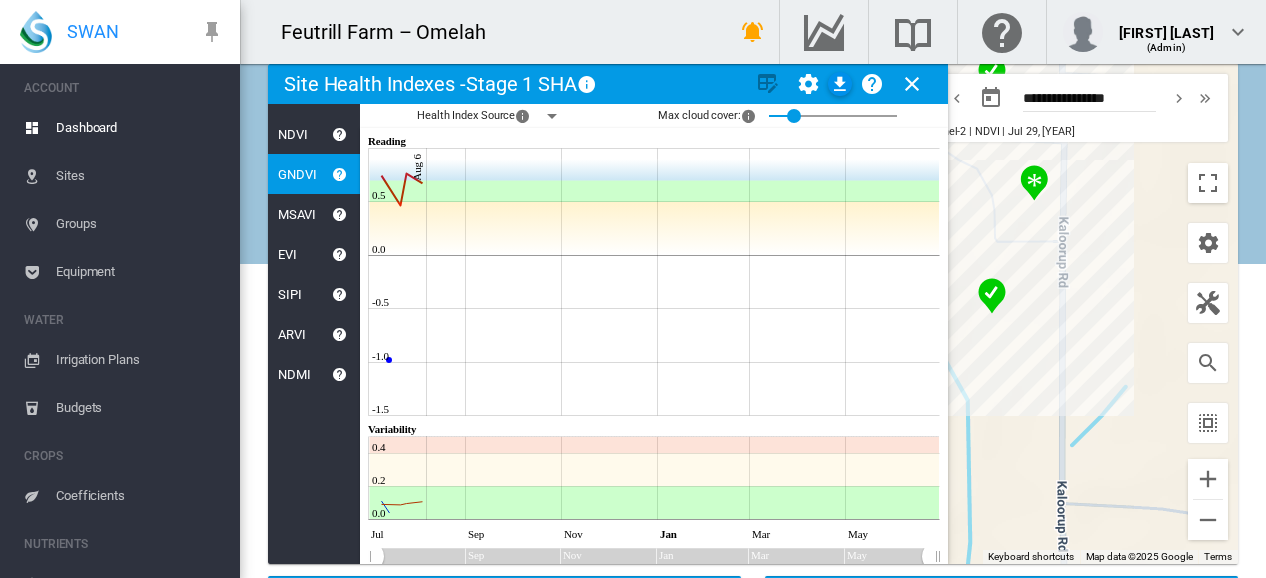 click on "MSAVI" 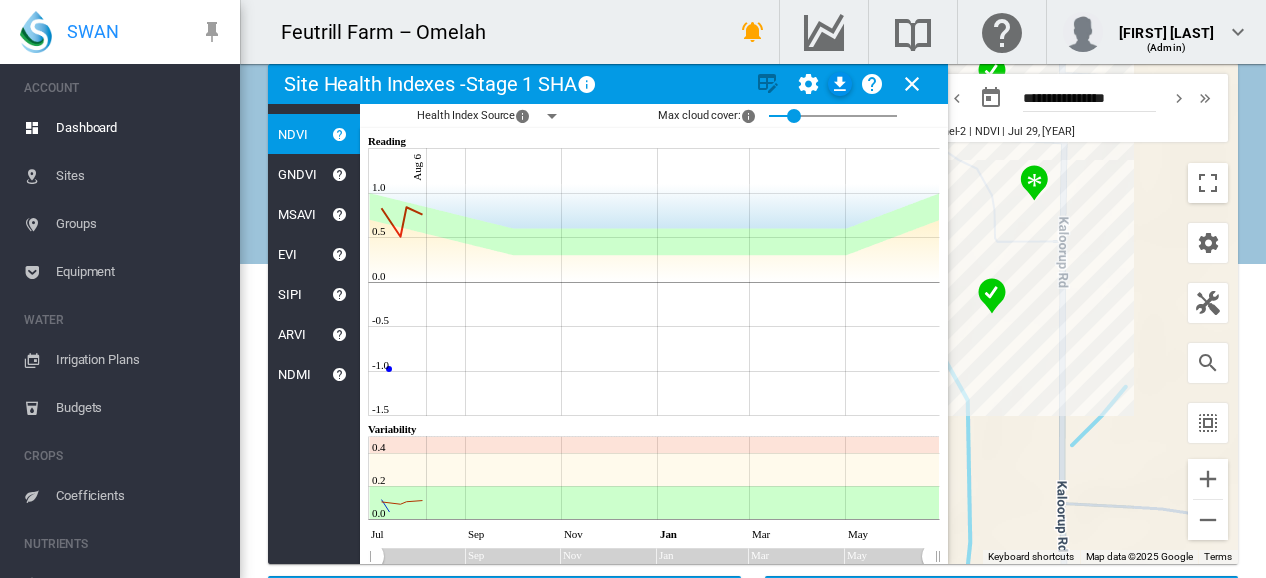click at bounding box center (912, 84) 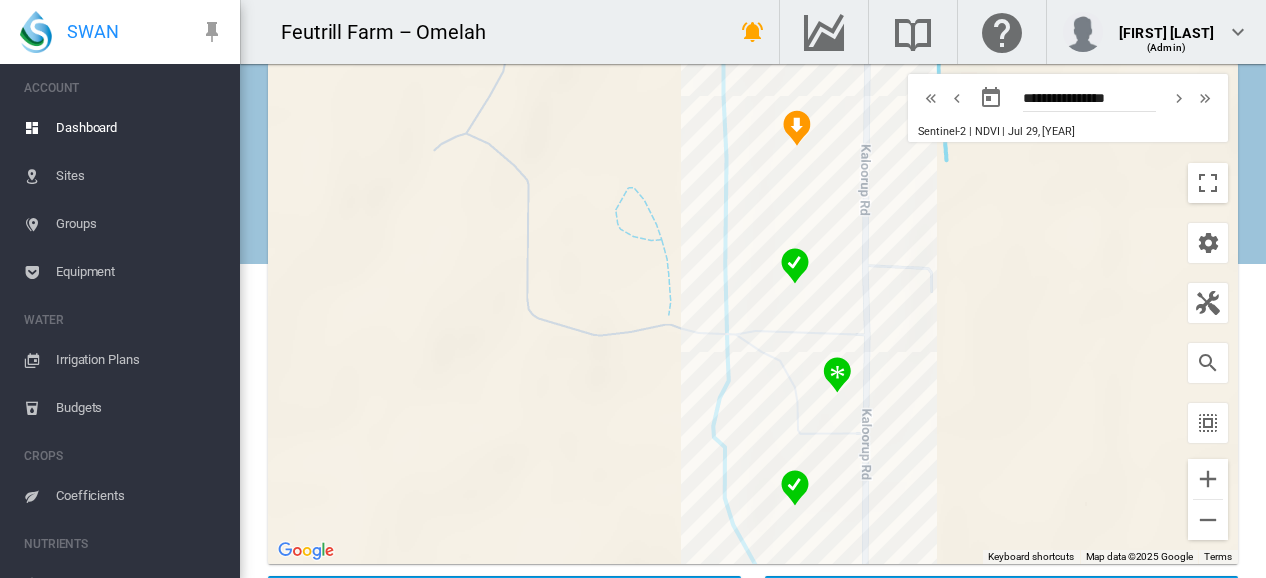 drag, startPoint x: 702, startPoint y: 195, endPoint x: 505, endPoint y: 393, distance: 279.30807 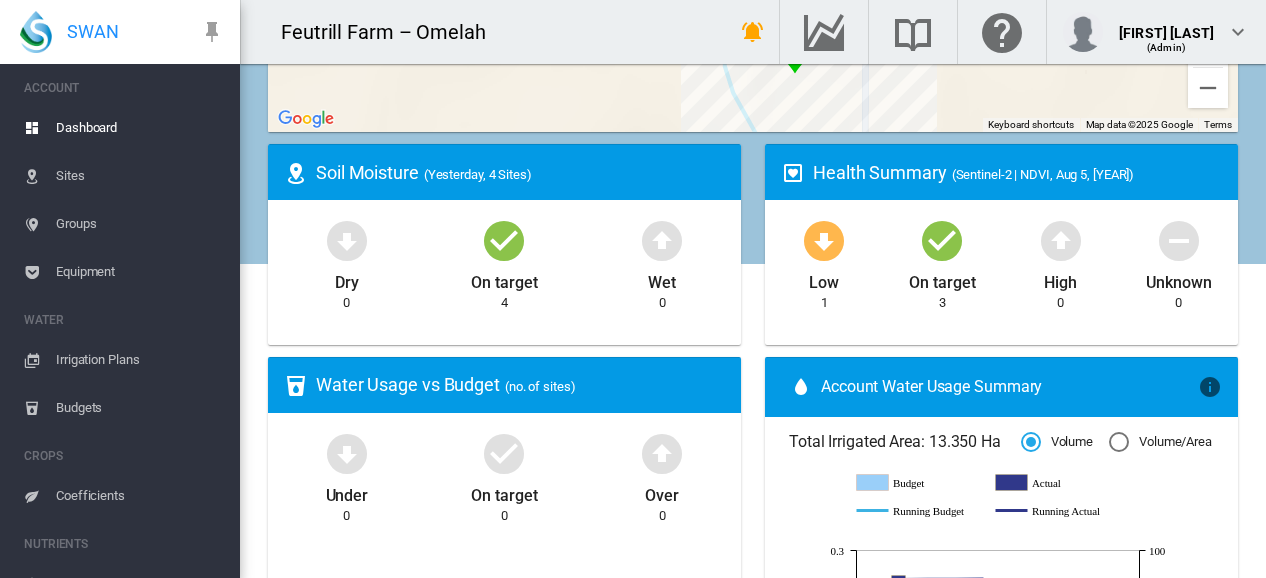 scroll, scrollTop: 478, scrollLeft: 0, axis: vertical 